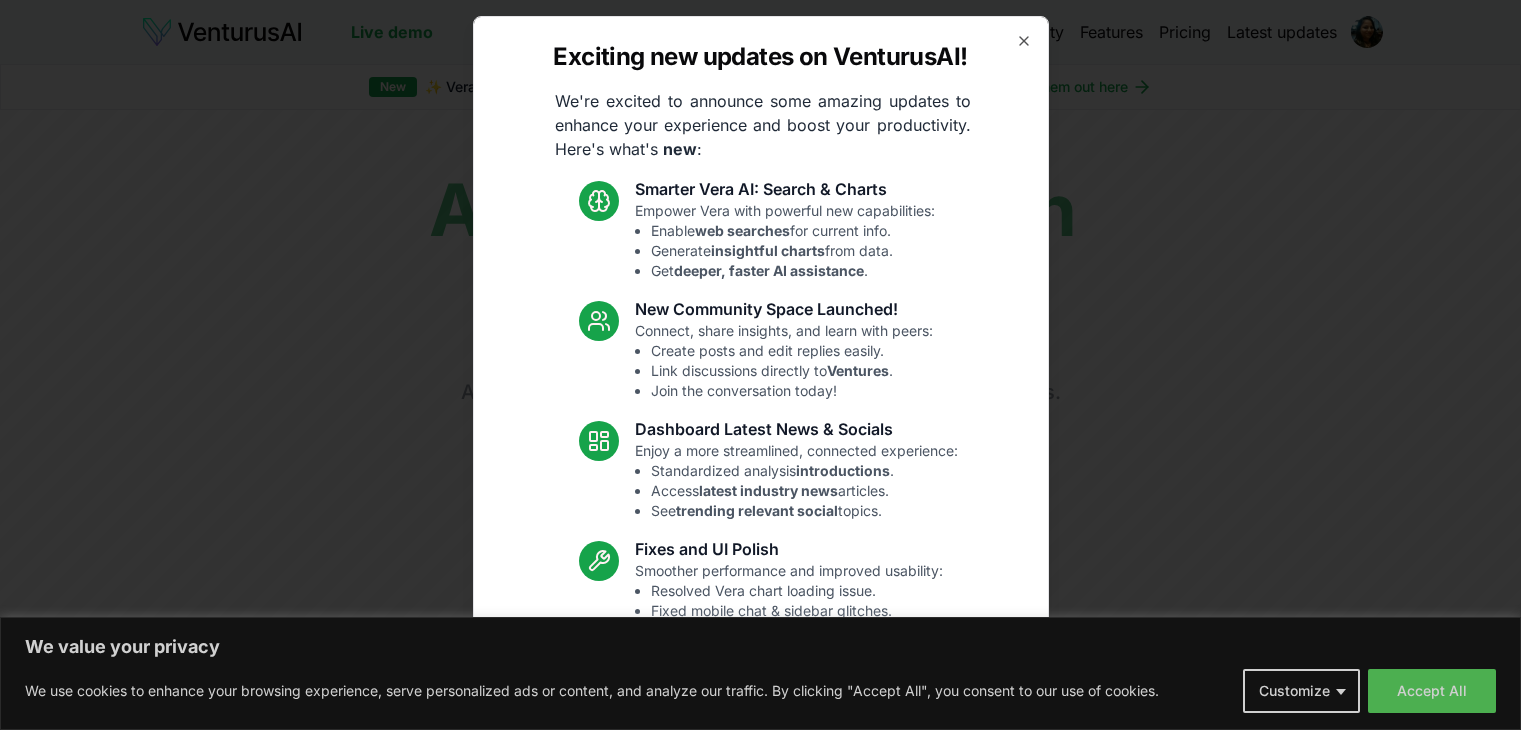scroll, scrollTop: 0, scrollLeft: 0, axis: both 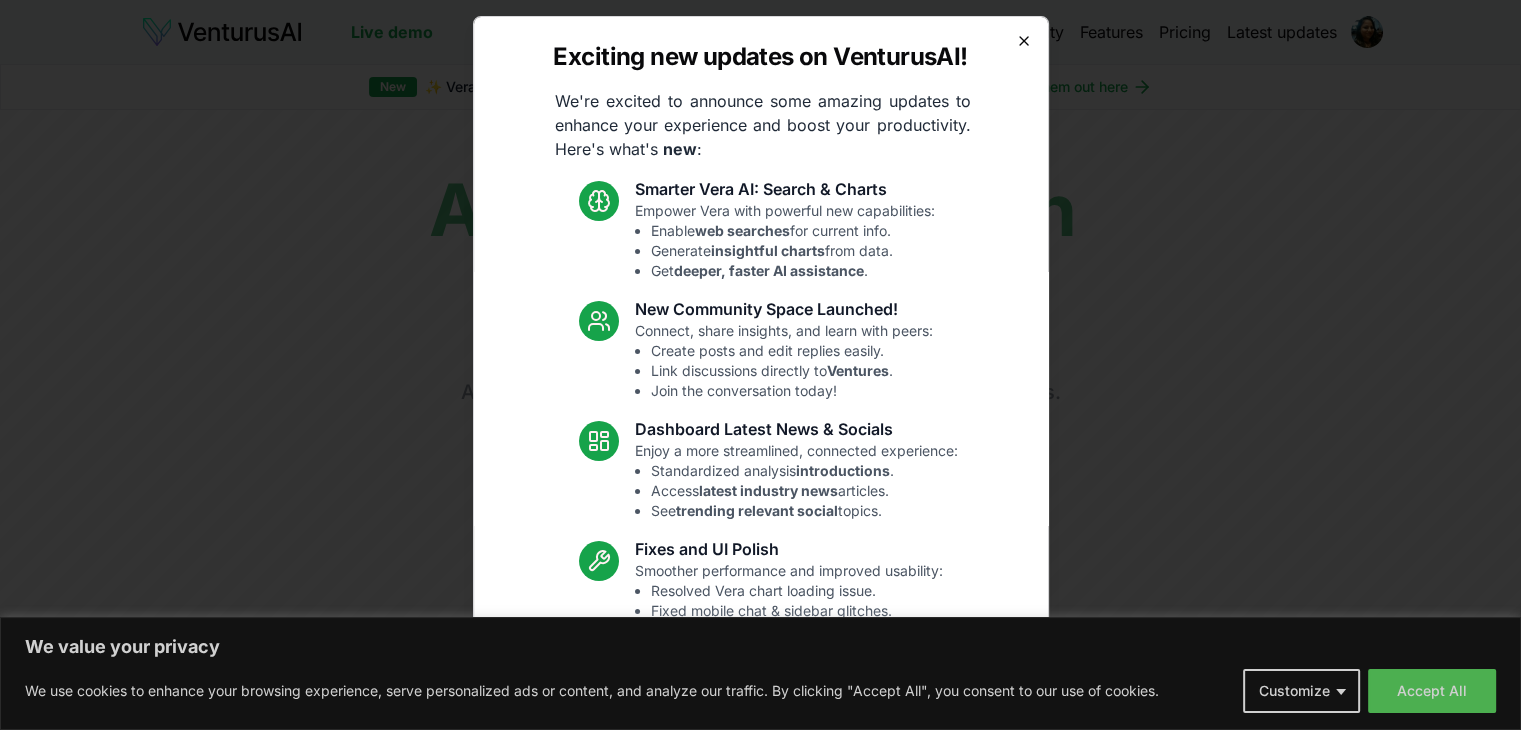 click 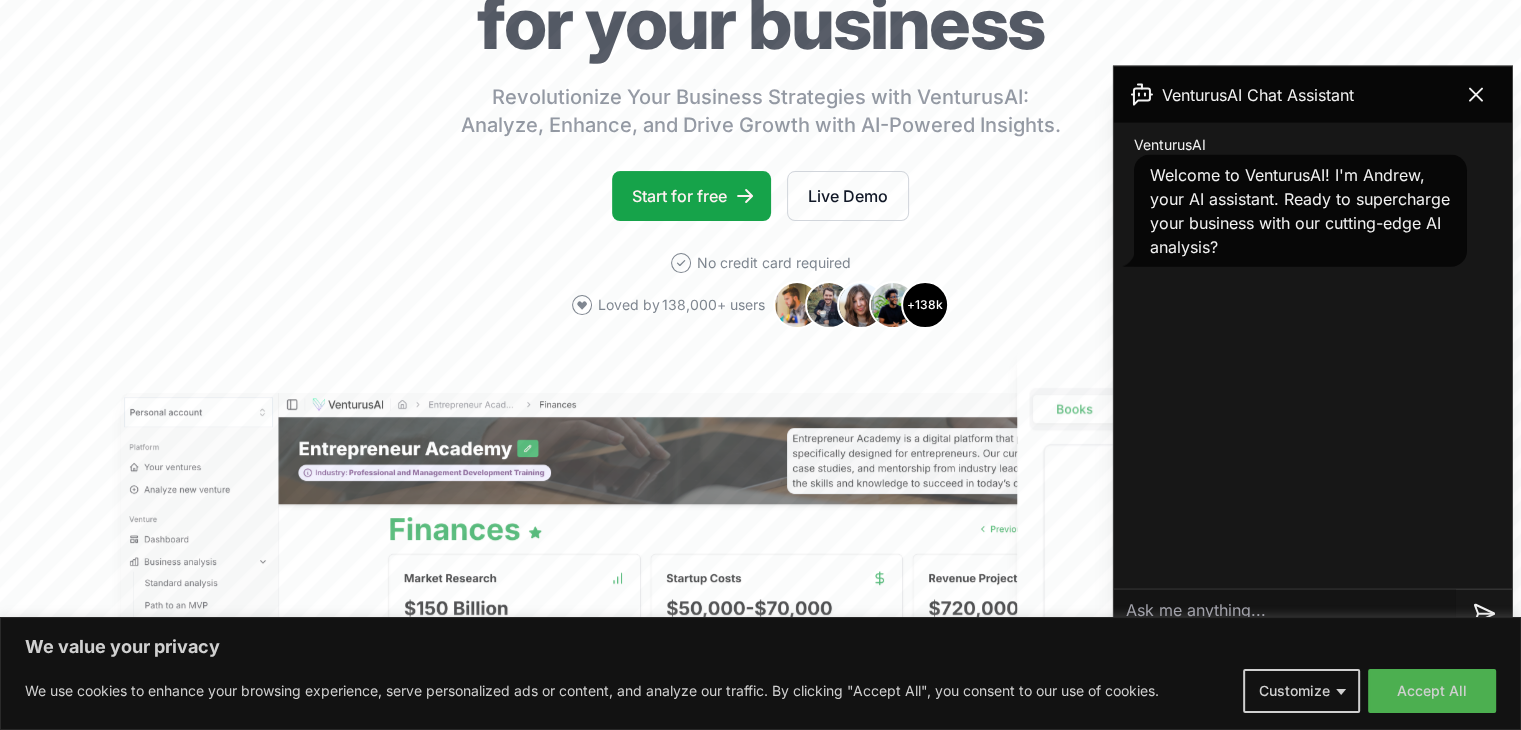 scroll, scrollTop: 292, scrollLeft: 0, axis: vertical 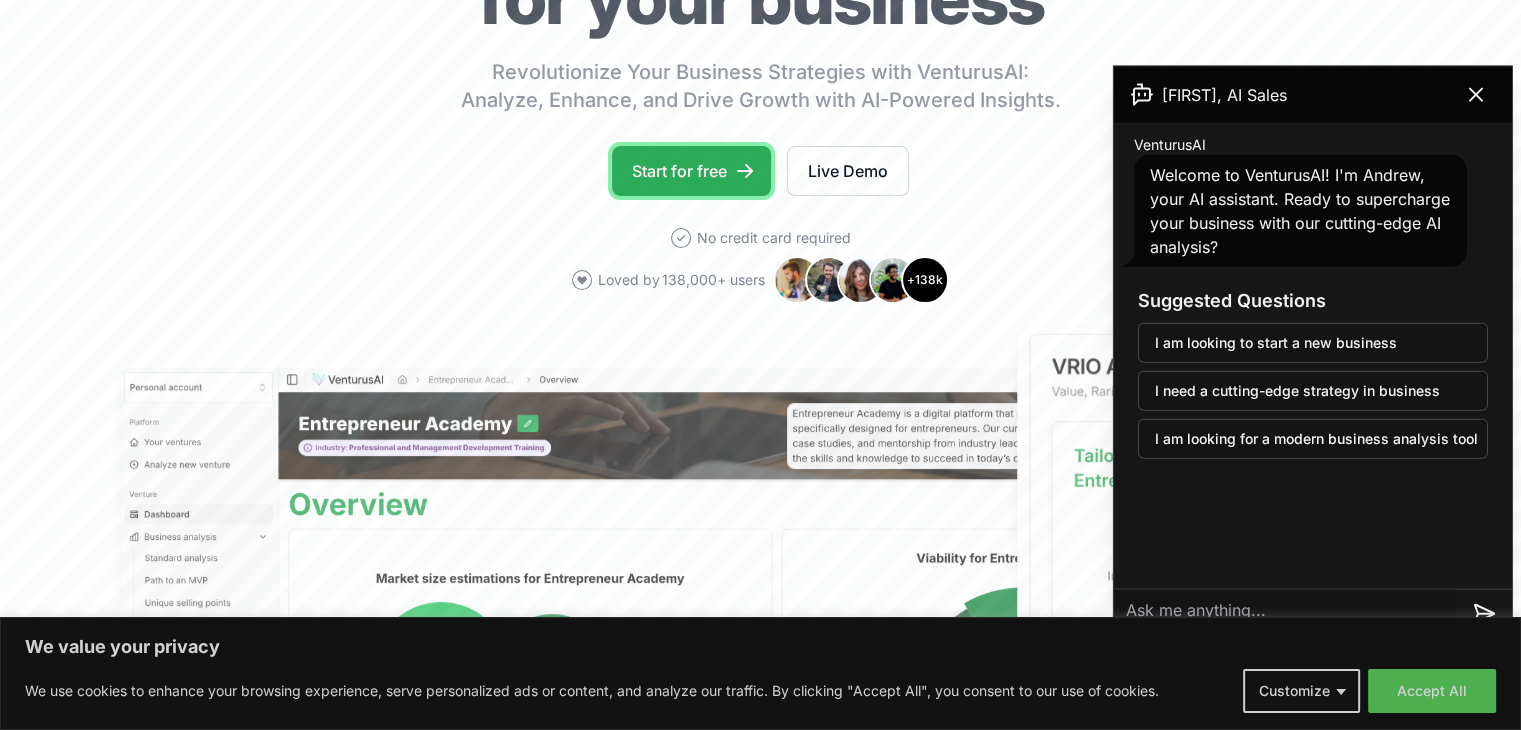 click on "Start for free" at bounding box center [691, 171] 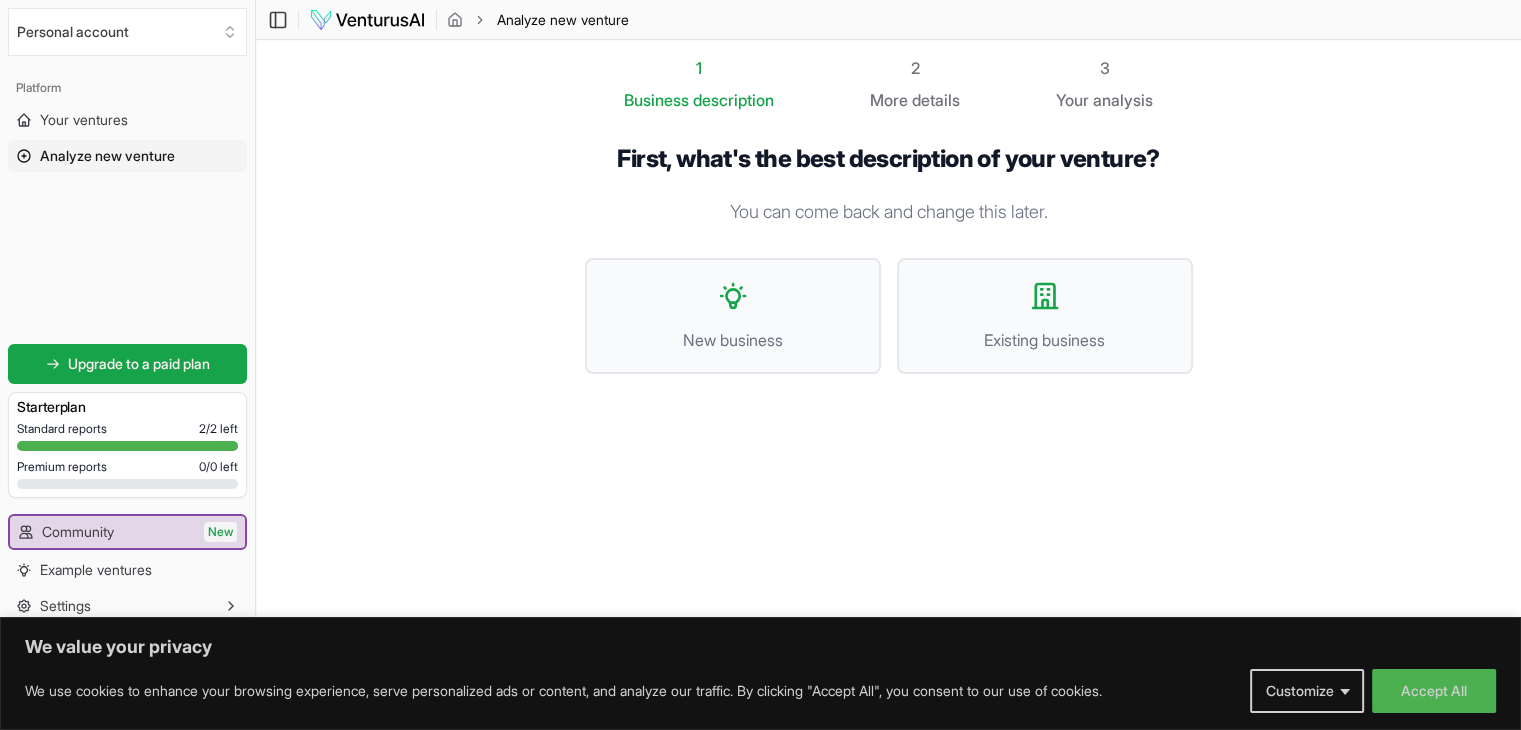 scroll, scrollTop: 0, scrollLeft: 0, axis: both 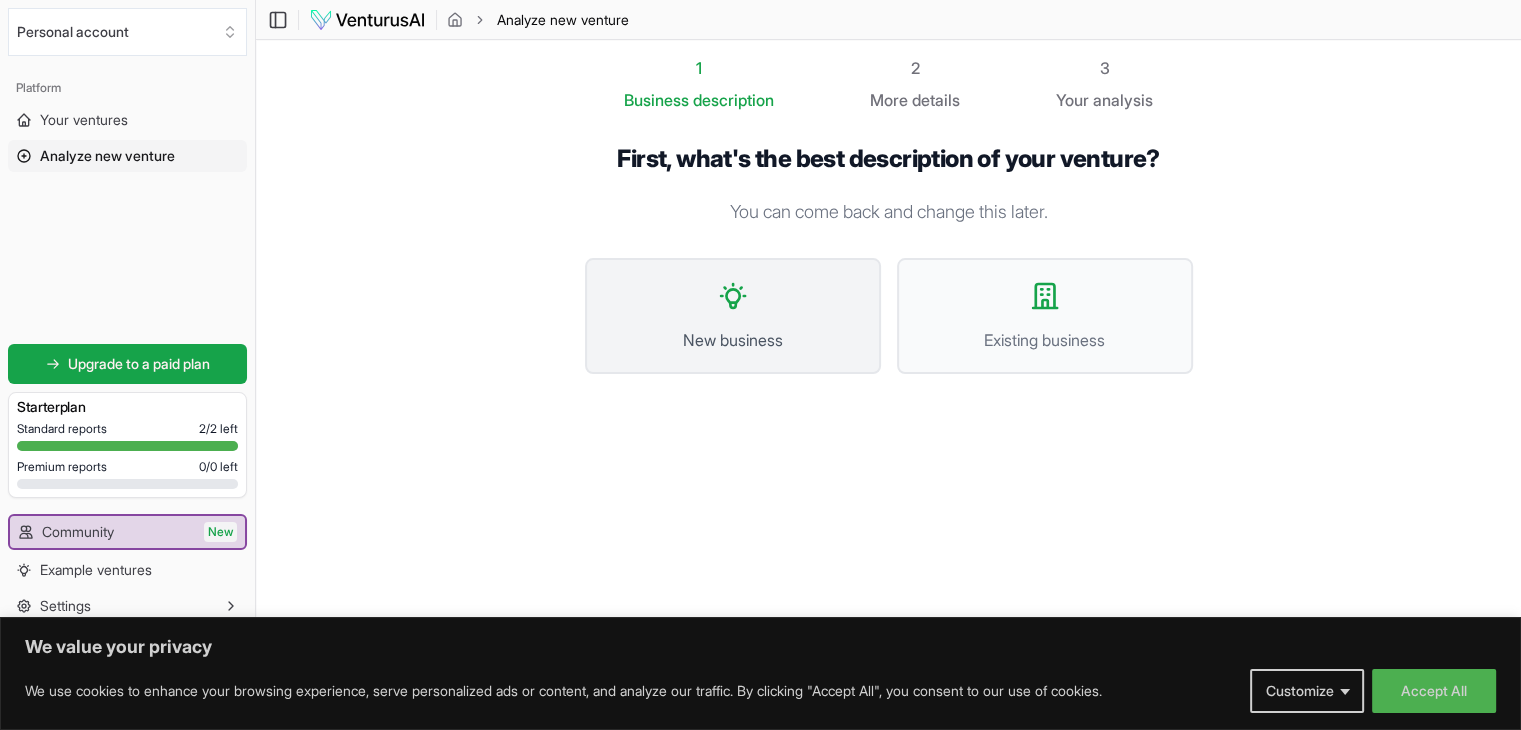 click on "New business" at bounding box center [733, 316] 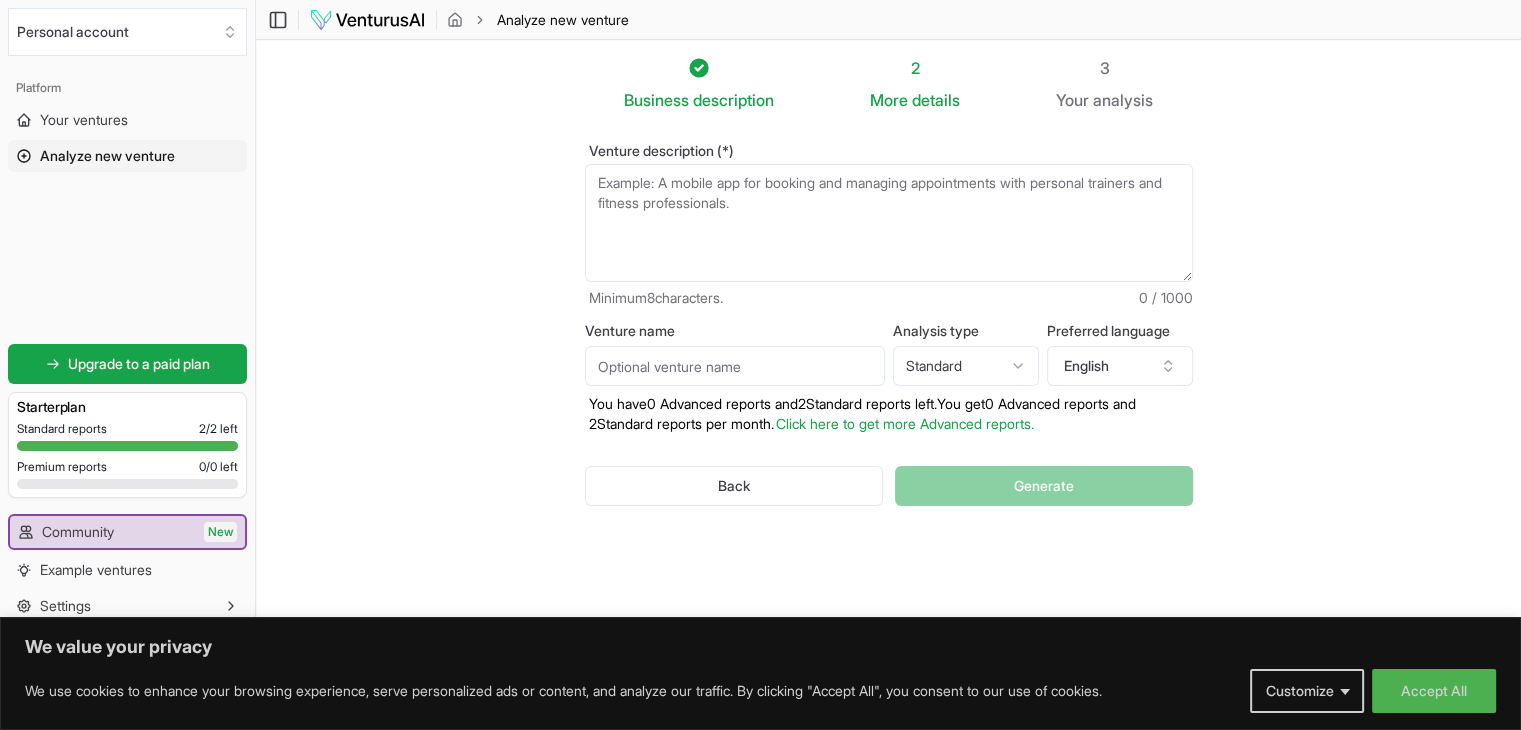 click on "We value your privacy We use cookies to enhance your browsing experience, serve personalized ads or content, and analyze our traffic. By clicking "Accept All", you consent to our use of cookies. Customize    Accept All Customize Consent Preferences   We use cookies to help you navigate efficiently and perform certain functions. You will find detailed information about all cookies under each consent category below. The cookies that are categorized as "Necessary" are stored on your browser as they are essential for enabling the basic functionalities of the site. ...  Show more Necessary Always Active Necessary cookies are required to enable the basic features of this site, such as providing secure log-in or adjusting your consent preferences. These cookies do not store any personally identifiable data. Cookie cookieyes-consent Duration 1 year Description Cookie __cf_bm Duration 1 hour Description This cookie, set by Cloudflare, is used to support Cloudflare Bot Management.  Cookie _cfuvid Duration session lidc" at bounding box center (760, 365) 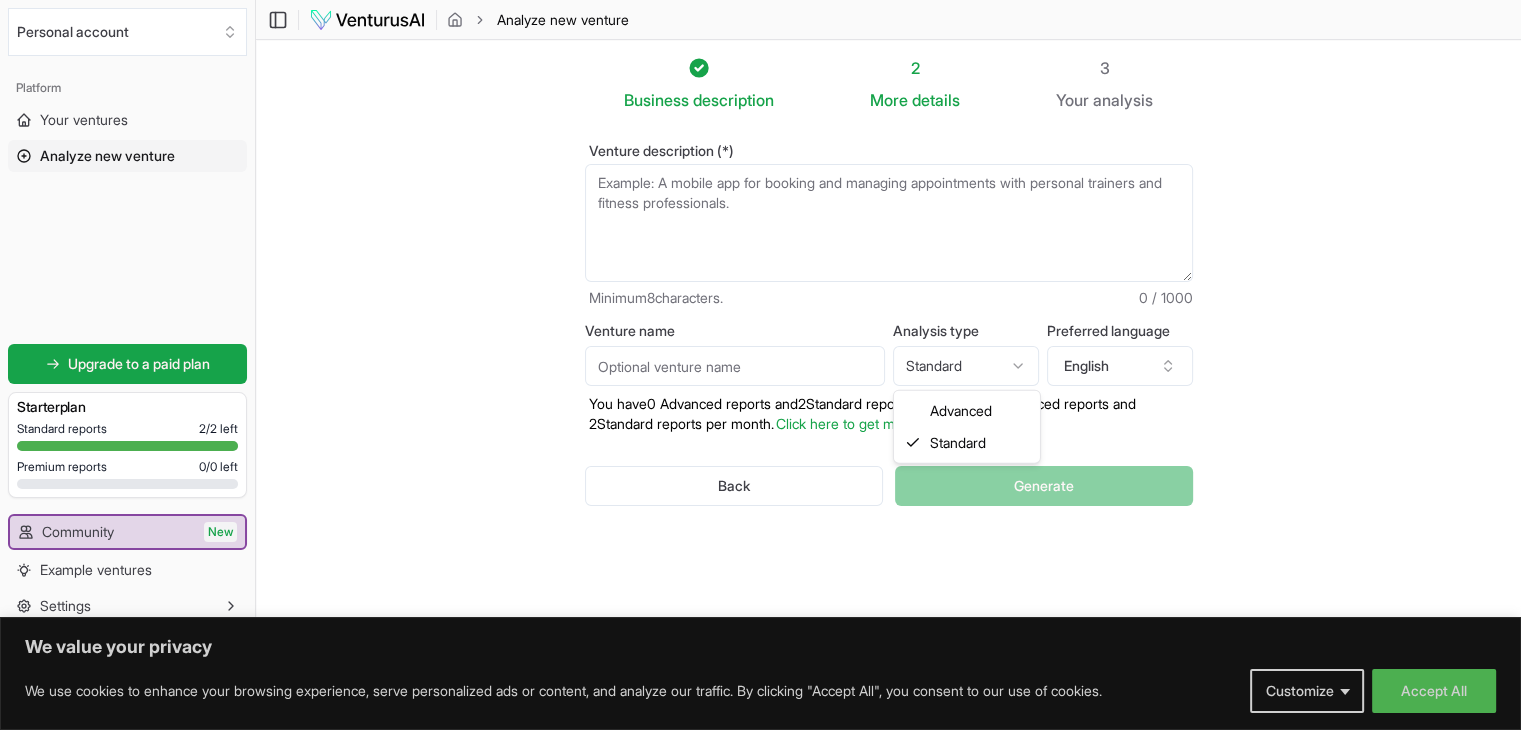click on "We value your privacy We use cookies to enhance your browsing experience, serve personalized ads or content, and analyze our traffic. By clicking "Accept All", you consent to our use of cookies. Customize    Accept All Customize Consent Preferences   We use cookies to help you navigate efficiently and perform certain functions. You will find detailed information about all cookies under each consent category below. The cookies that are categorized as "Necessary" are stored on your browser as they are essential for enabling the basic functionalities of the site. ...  Show more Necessary Always Active Necessary cookies are required to enable the basic features of this site, such as providing secure log-in or adjusting your consent preferences. These cookies do not store any personally identifiable data. Cookie cookieyes-consent Duration 1 year Description Cookie __cf_bm Duration 1 hour Description This cookie, set by Cloudflare, is used to support Cloudflare Bot Management.  Cookie _cfuvid Duration session lidc" at bounding box center (760, 365) 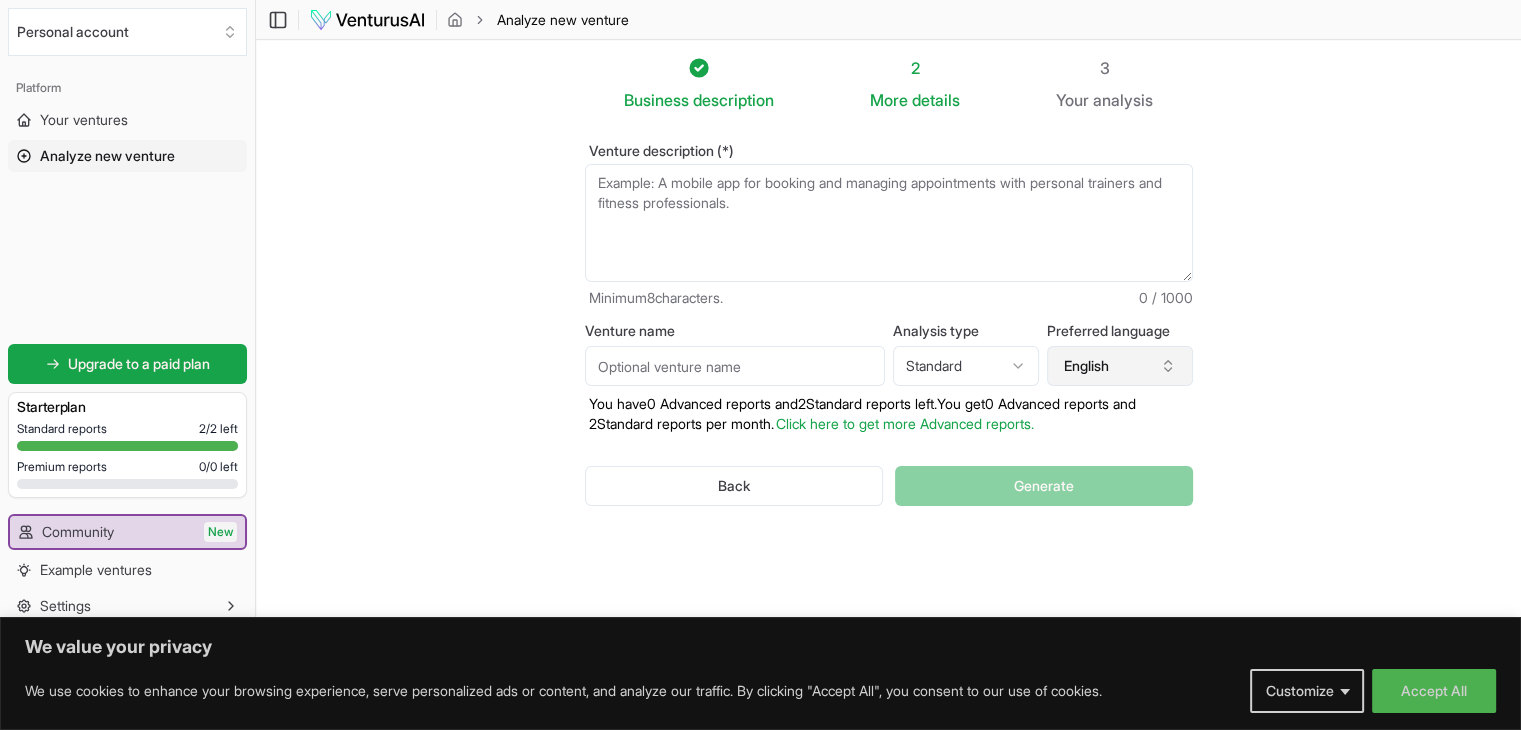 click on "English" at bounding box center [1120, 366] 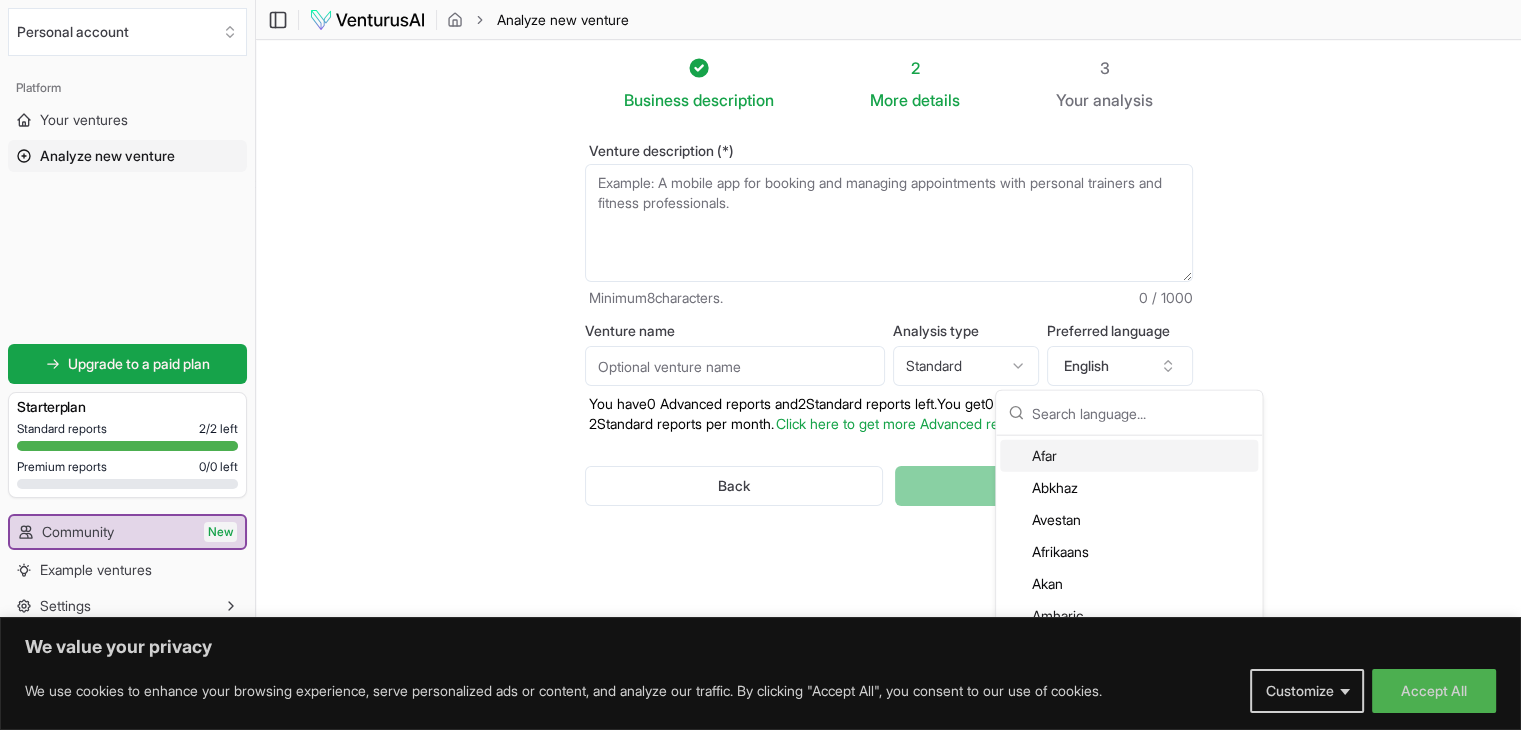 click on "Business   description 2 More   details 3 Your   analysis Venture description (*) Minimum  8  characters. 0 / 1000 Venture name Analysis type Standard Advanced Standard Preferred language English You have  0   Advanced reports   and  2  Standard reports left.  Y ou get  0   Advanced reports and   2  Standard reports per month. Click here to get more Advanced reports. Back Generate" at bounding box center [889, 335] 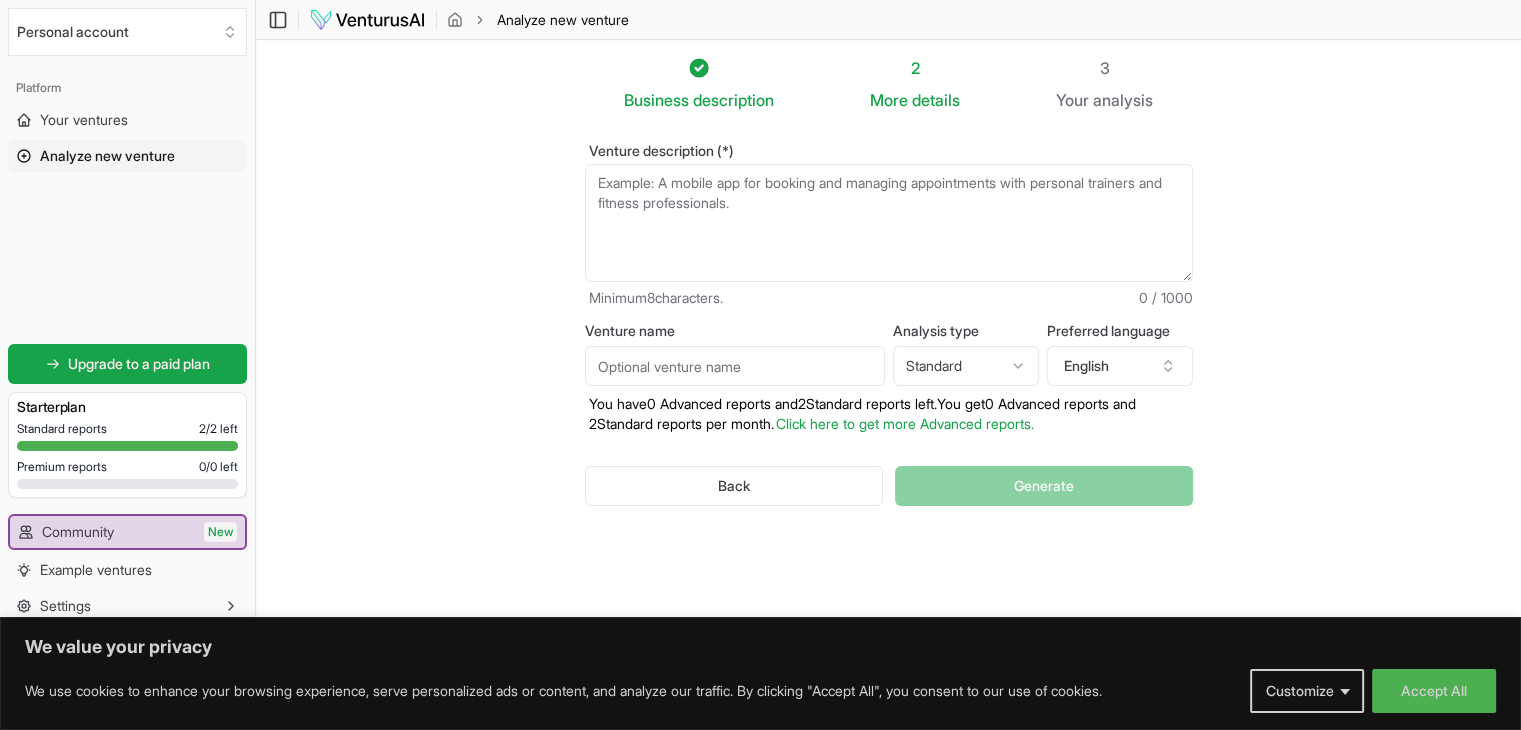 click on "Venture description (*)" at bounding box center (889, 223) 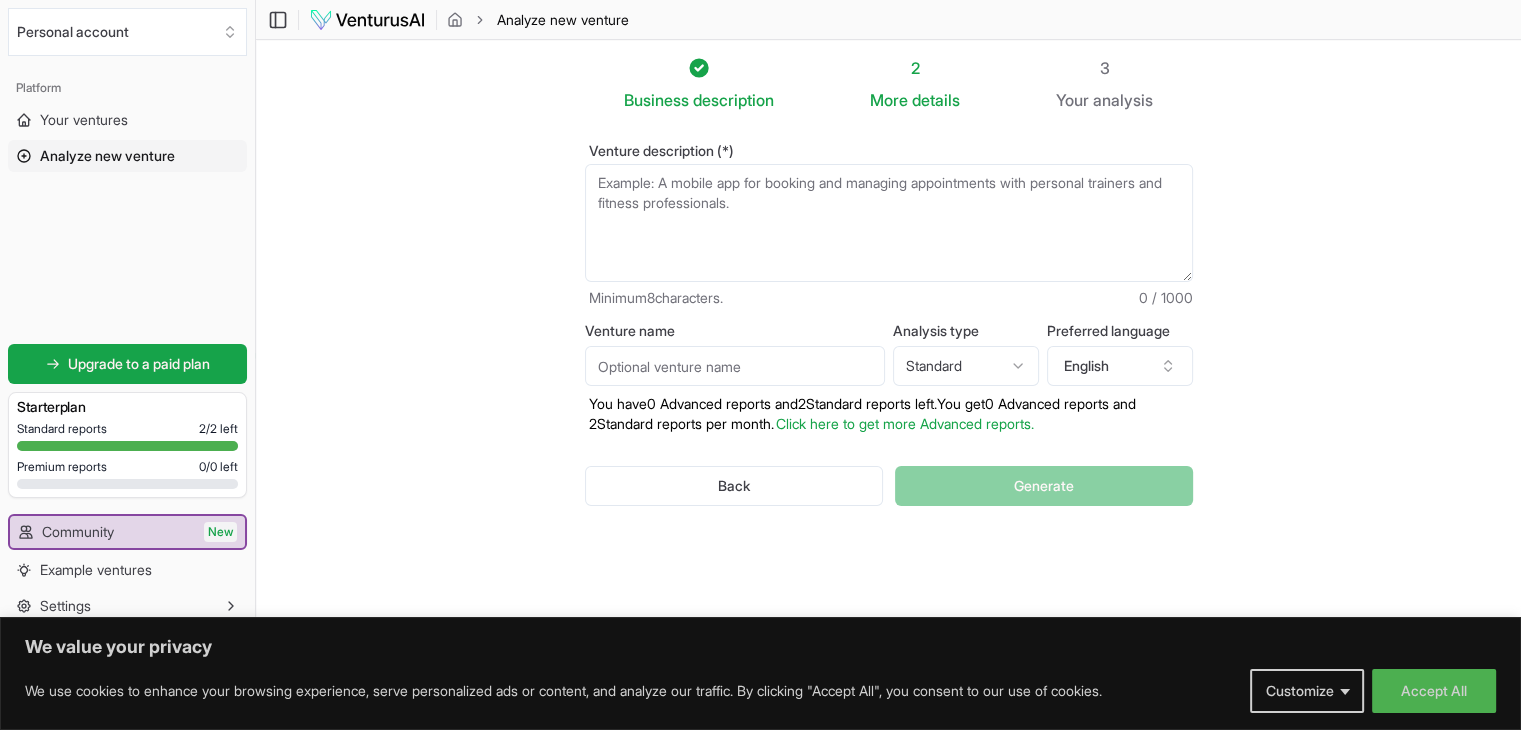 click on "Venture description (*)" at bounding box center [889, 223] 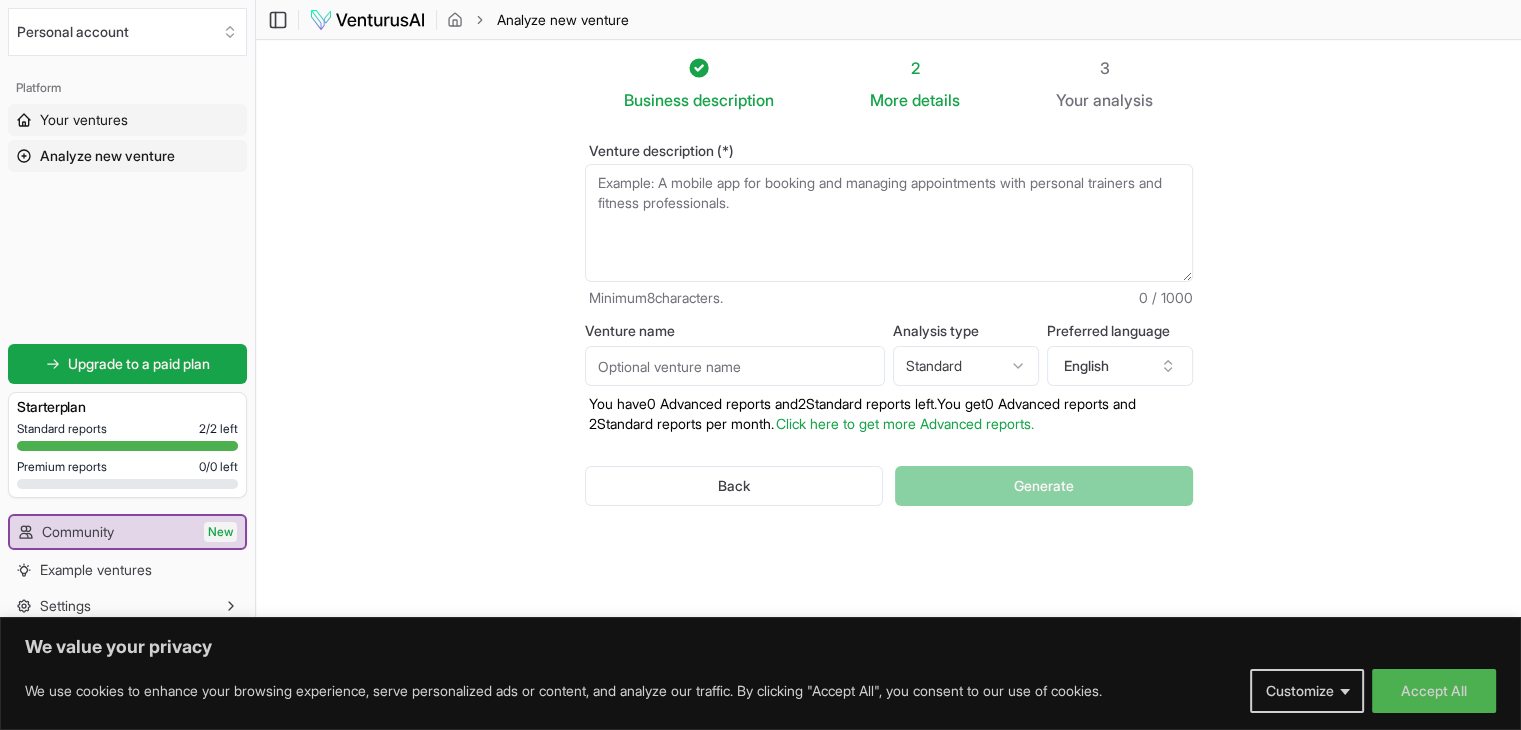 click on "Your ventures" at bounding box center (84, 120) 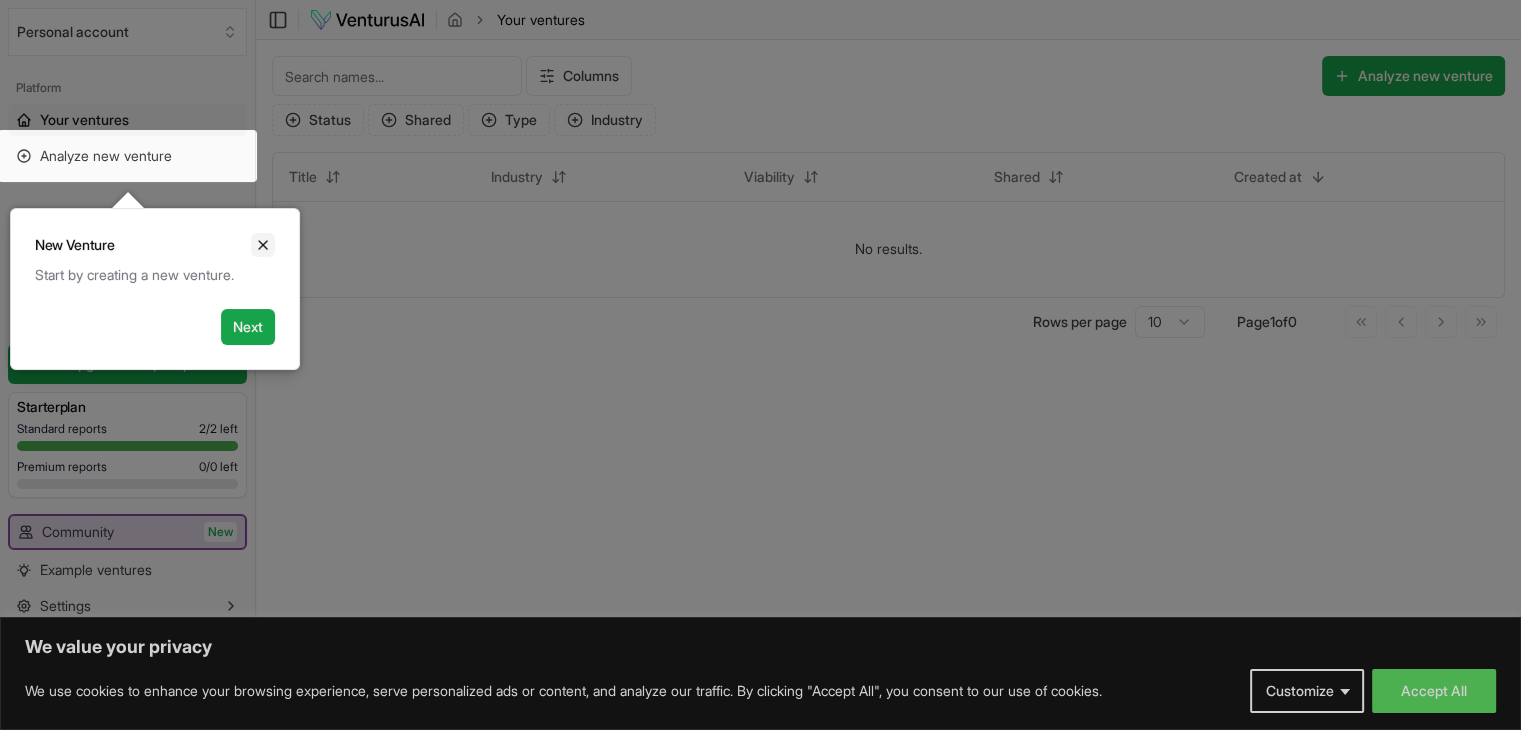 click 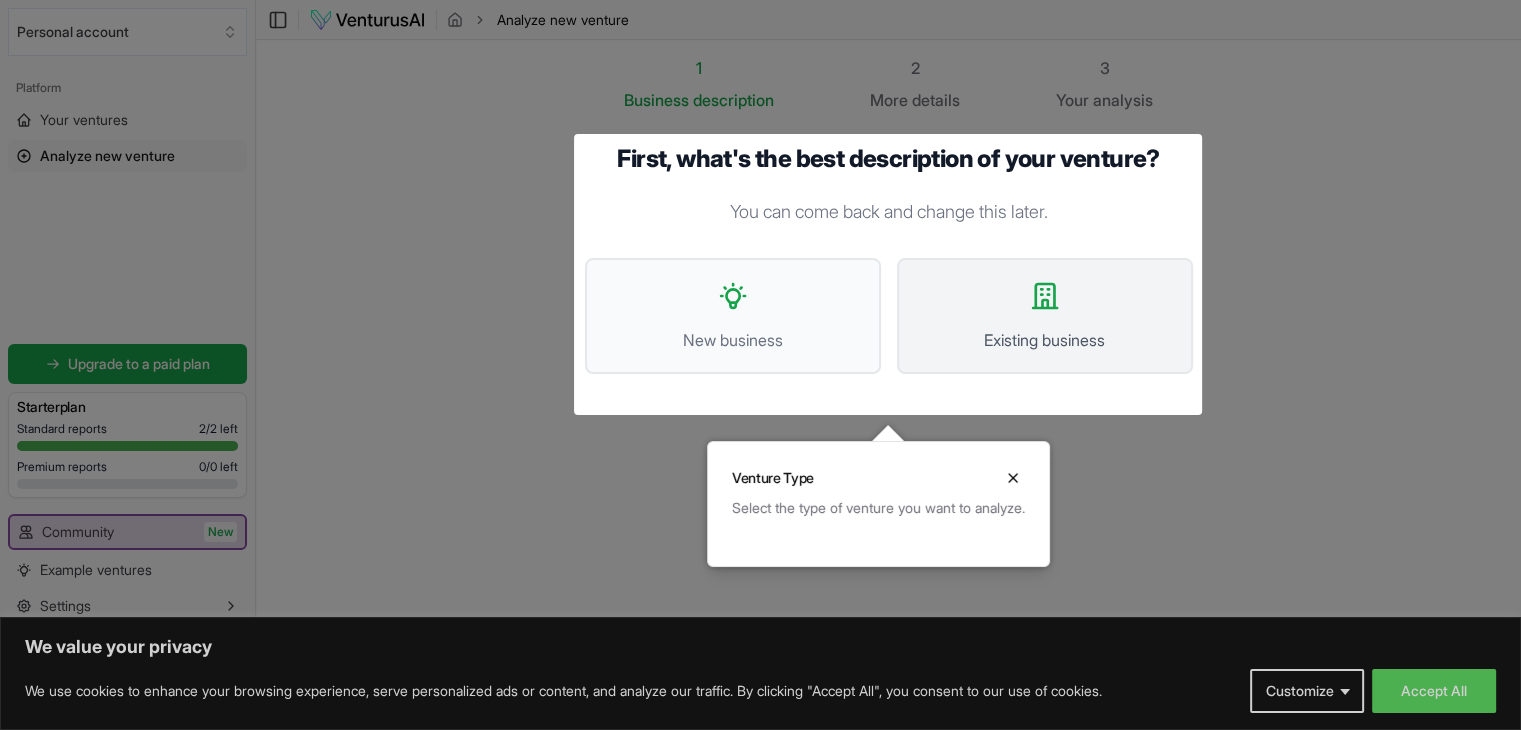 click on "Existing business" at bounding box center (1045, 316) 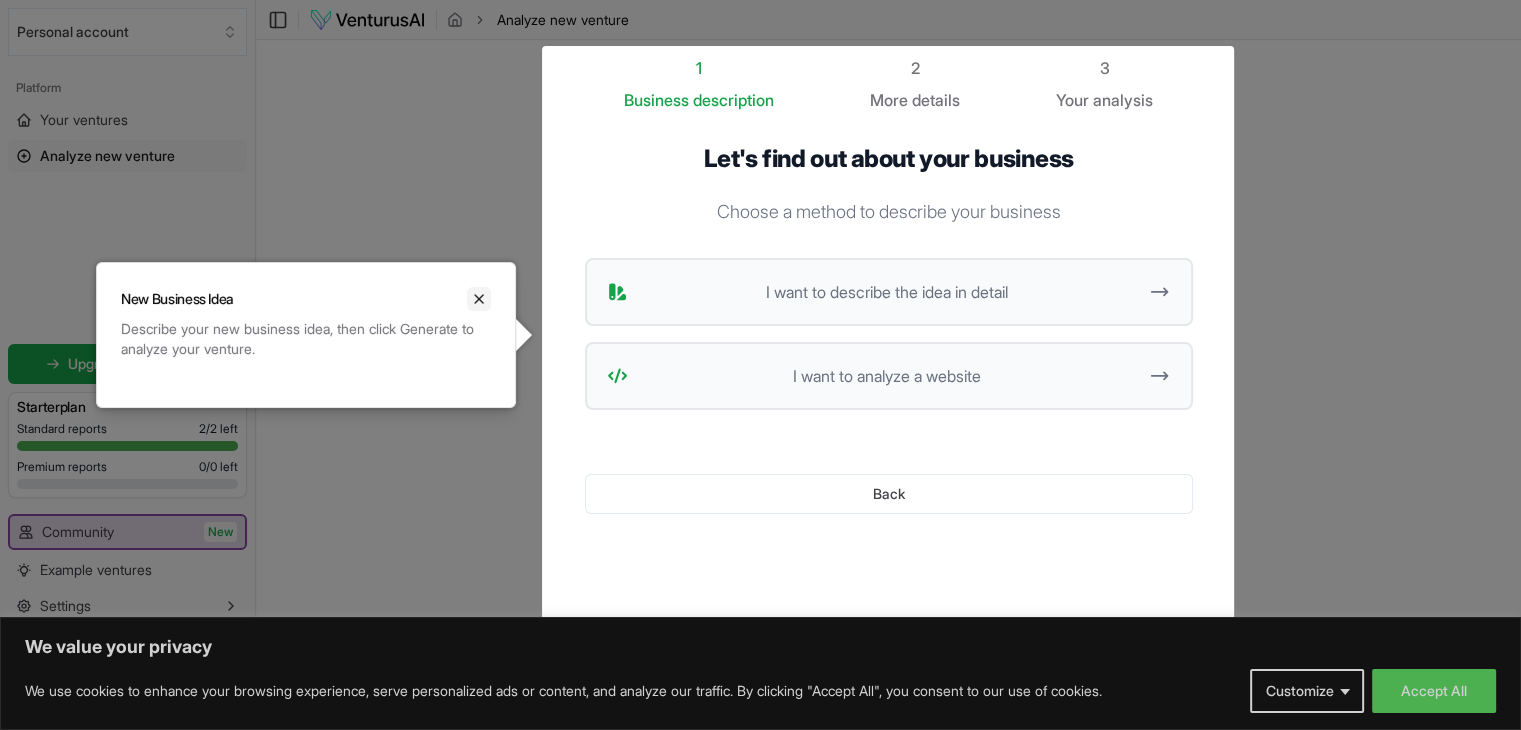 click 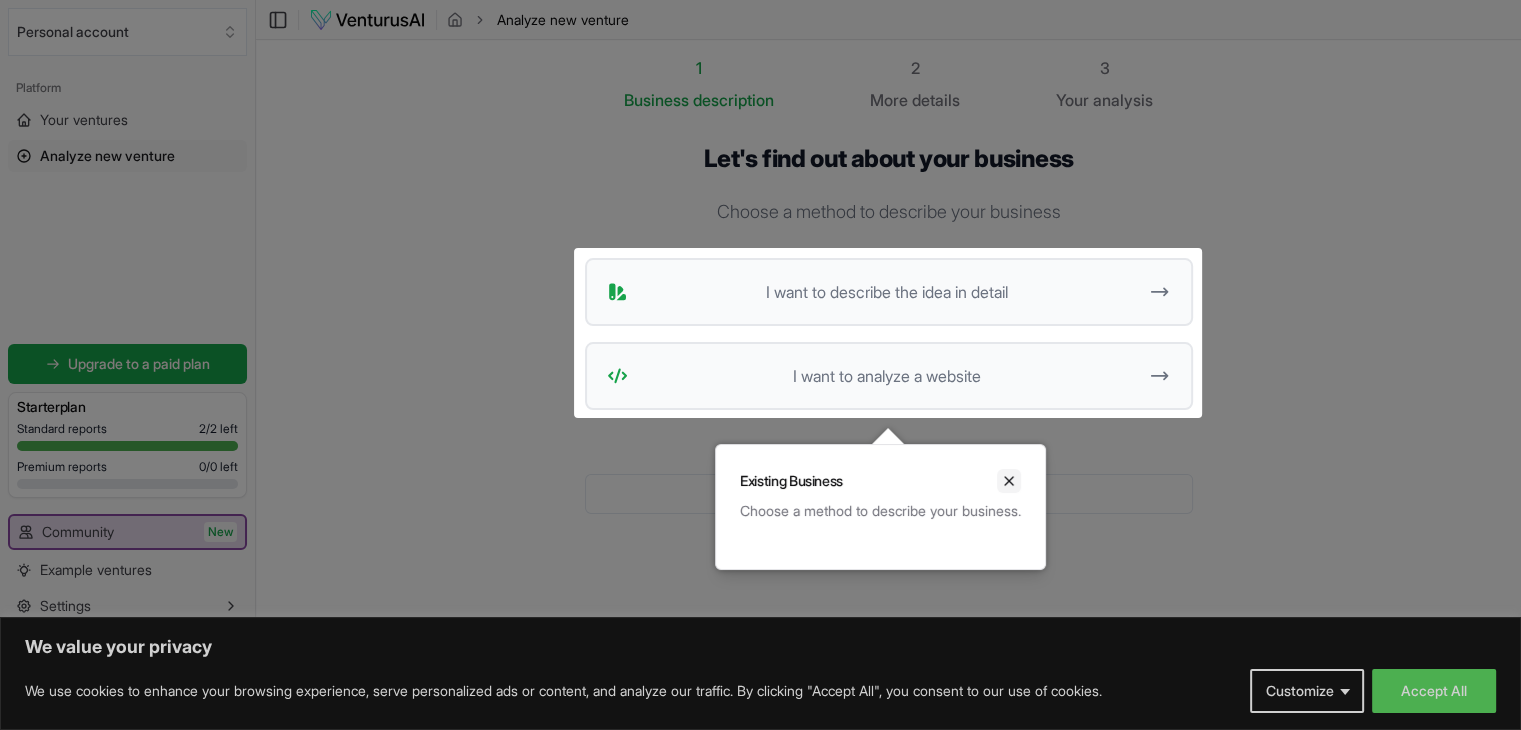 click 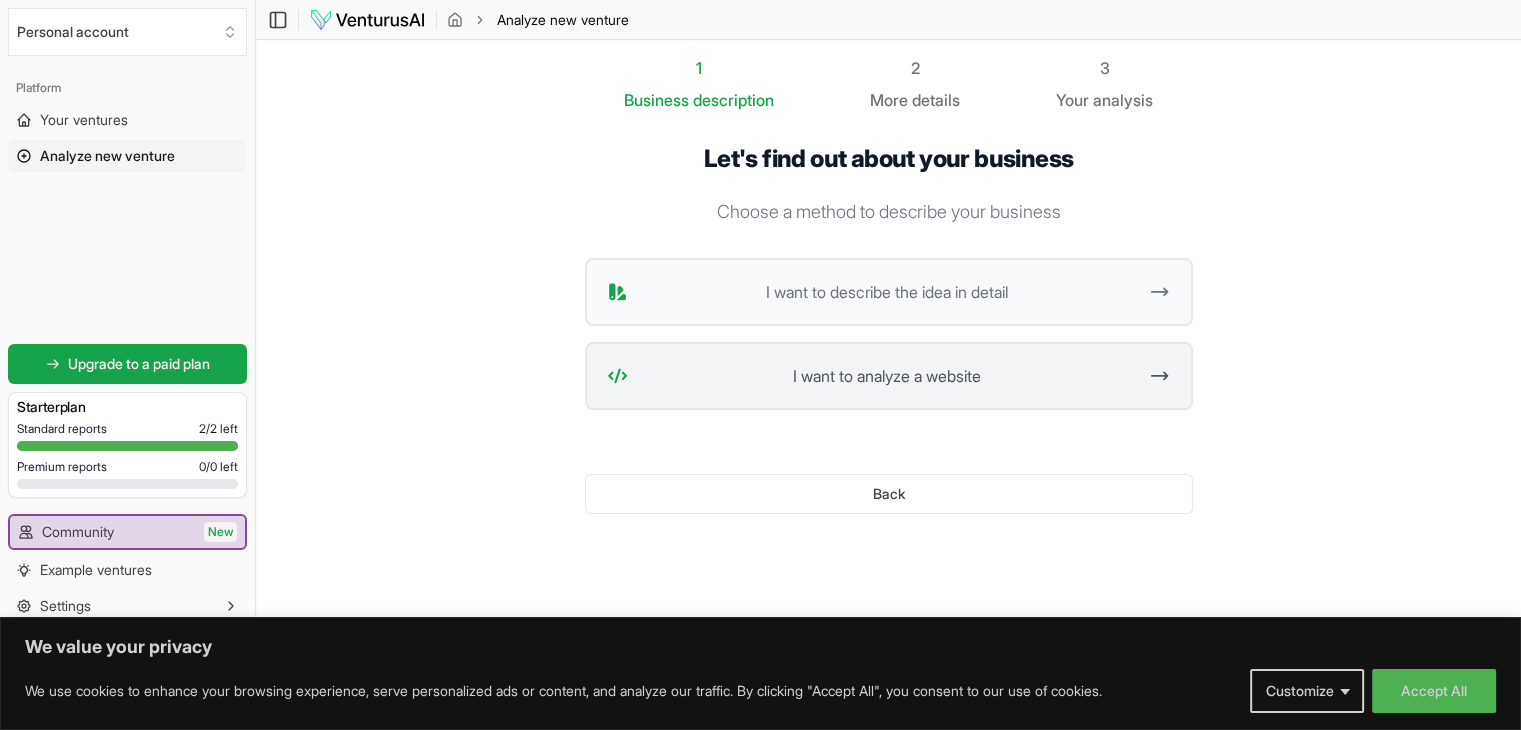click on "I want to analyze a website" at bounding box center (886, 376) 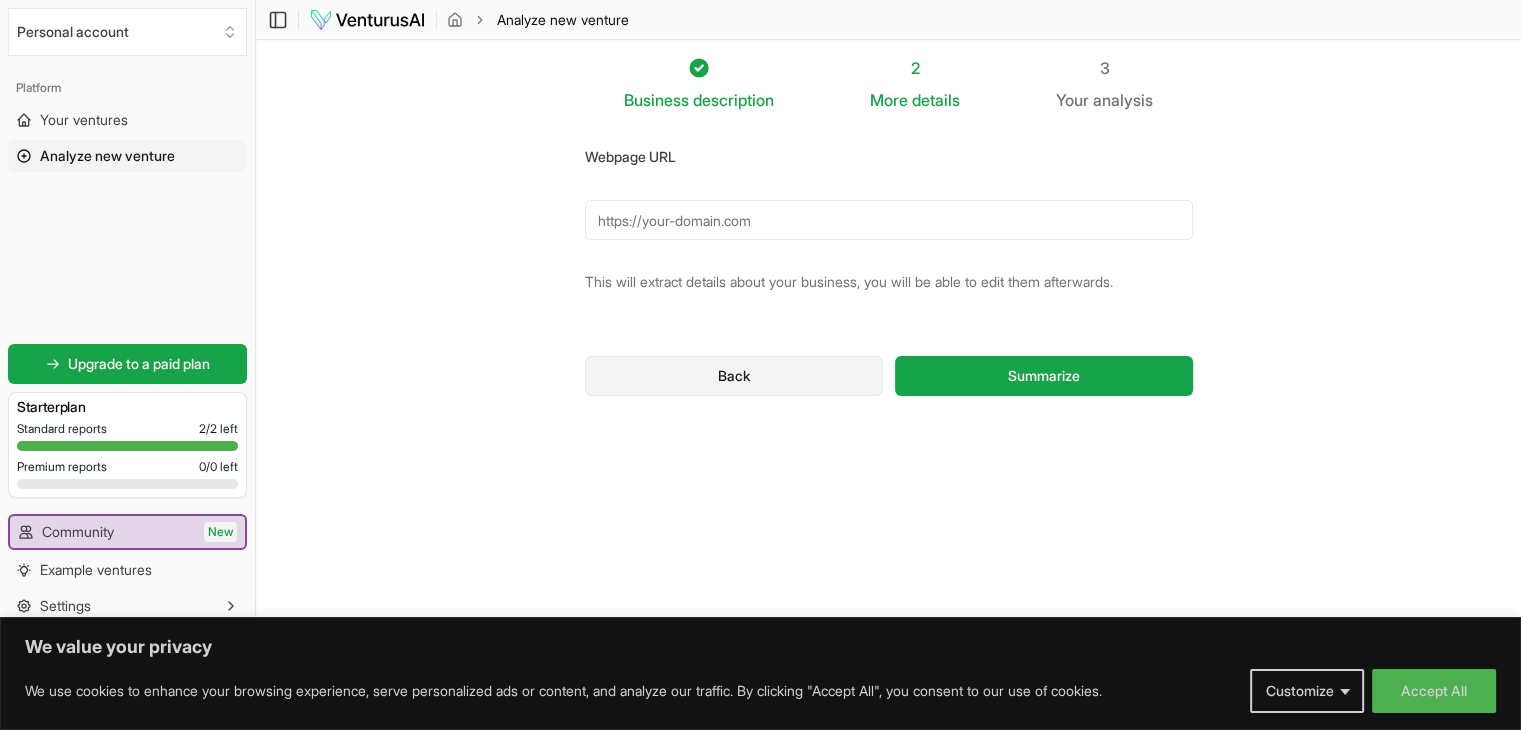 click on "Back" at bounding box center [734, 376] 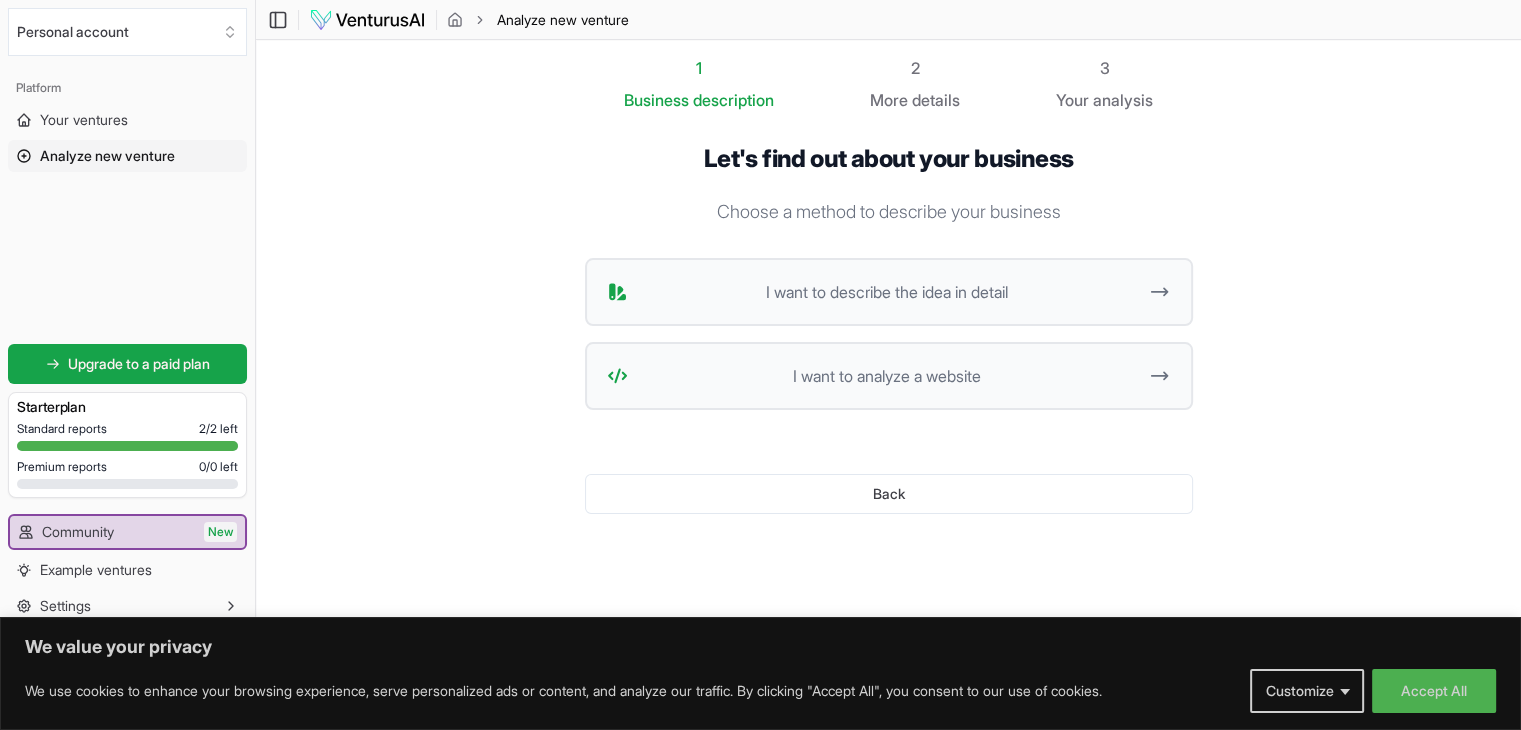 scroll, scrollTop: 0, scrollLeft: 0, axis: both 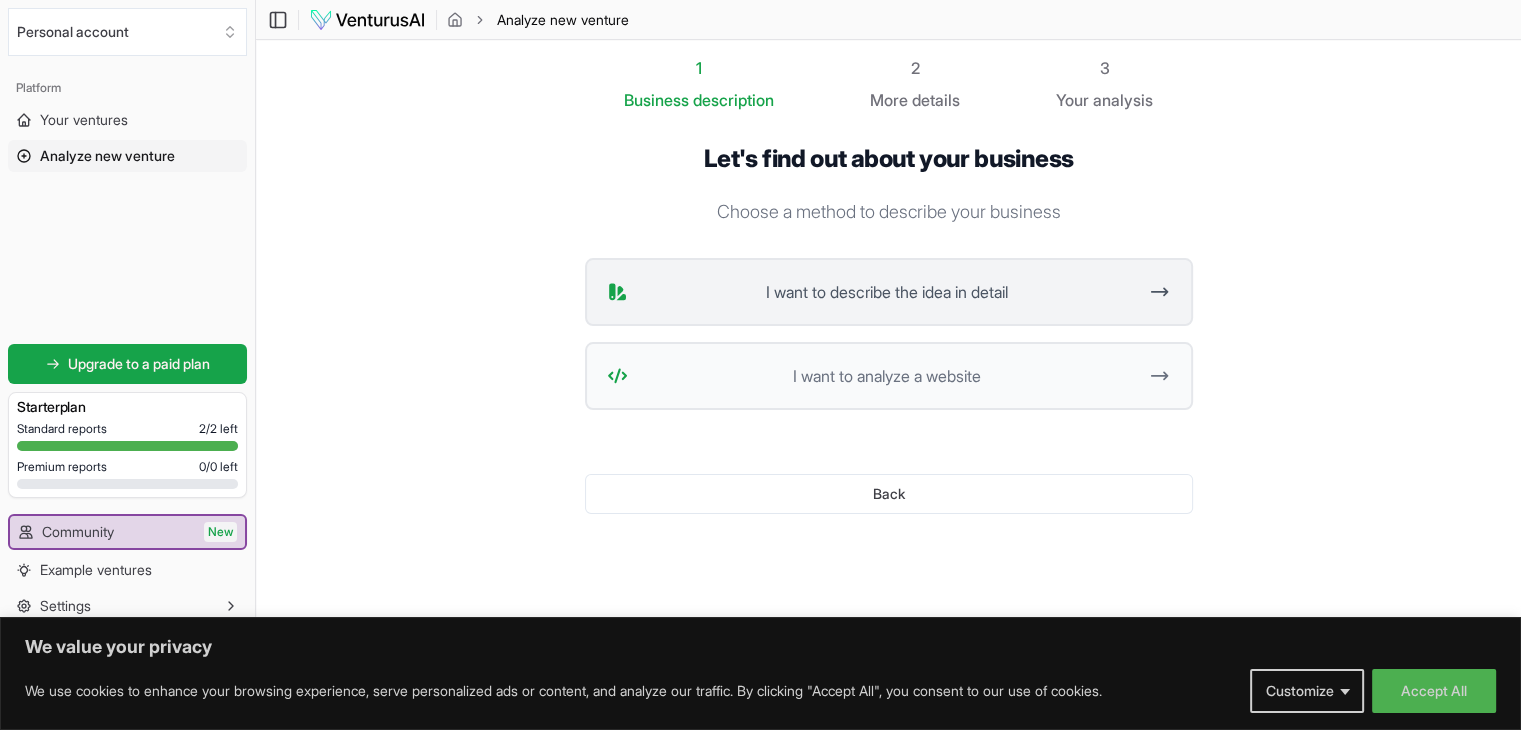 click on "I want to describe the idea in detail" at bounding box center (886, 292) 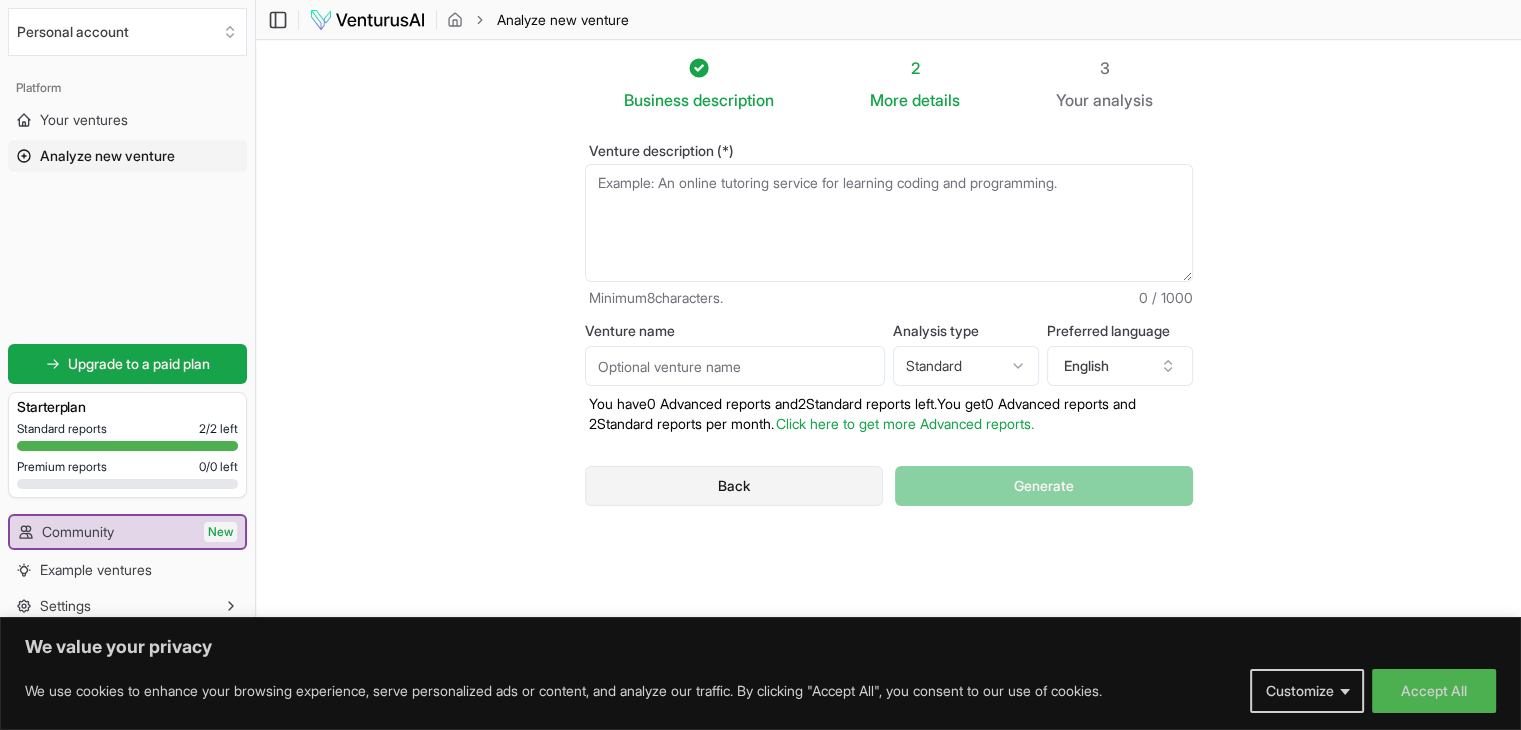 click on "Back" at bounding box center (734, 486) 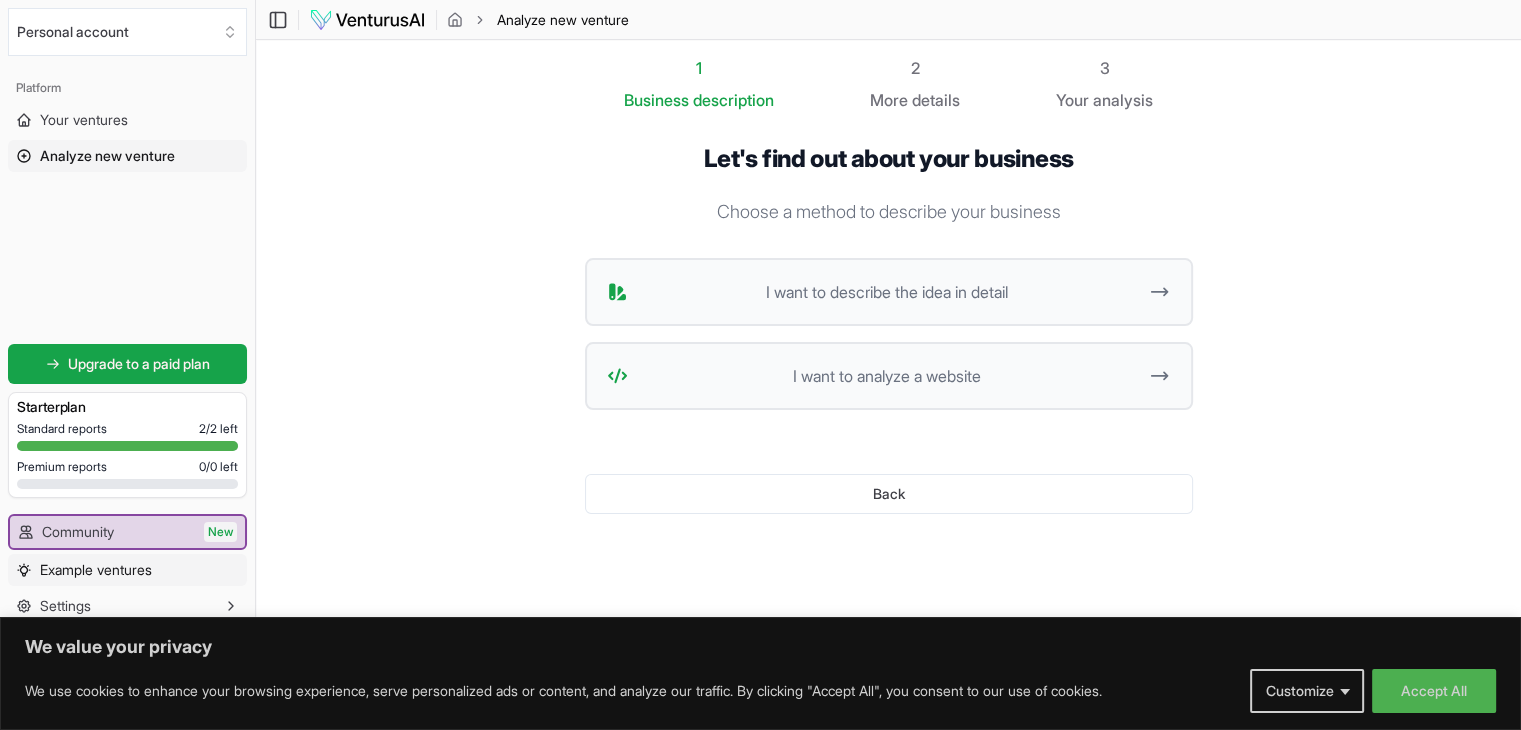click on "Example ventures" at bounding box center (96, 570) 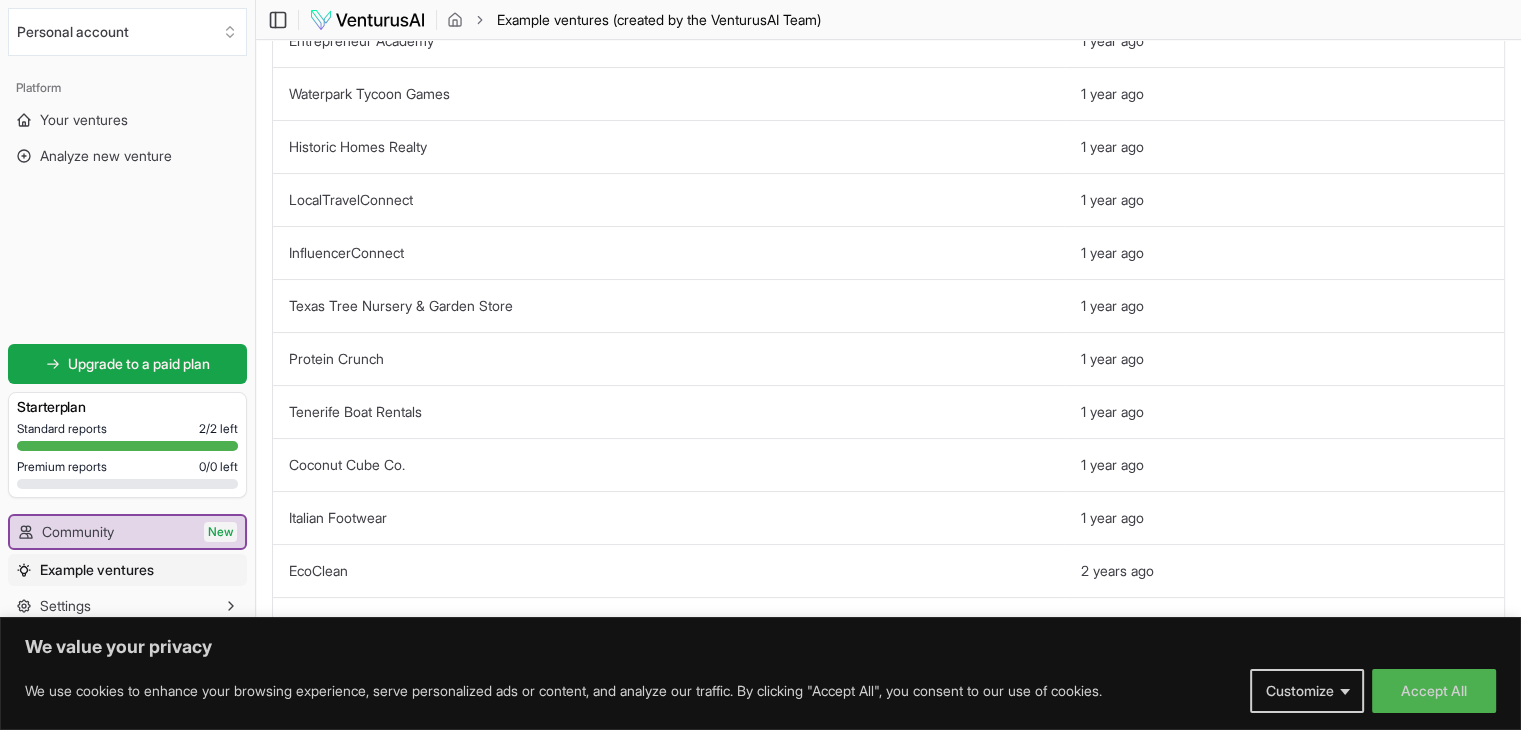 scroll, scrollTop: 0, scrollLeft: 0, axis: both 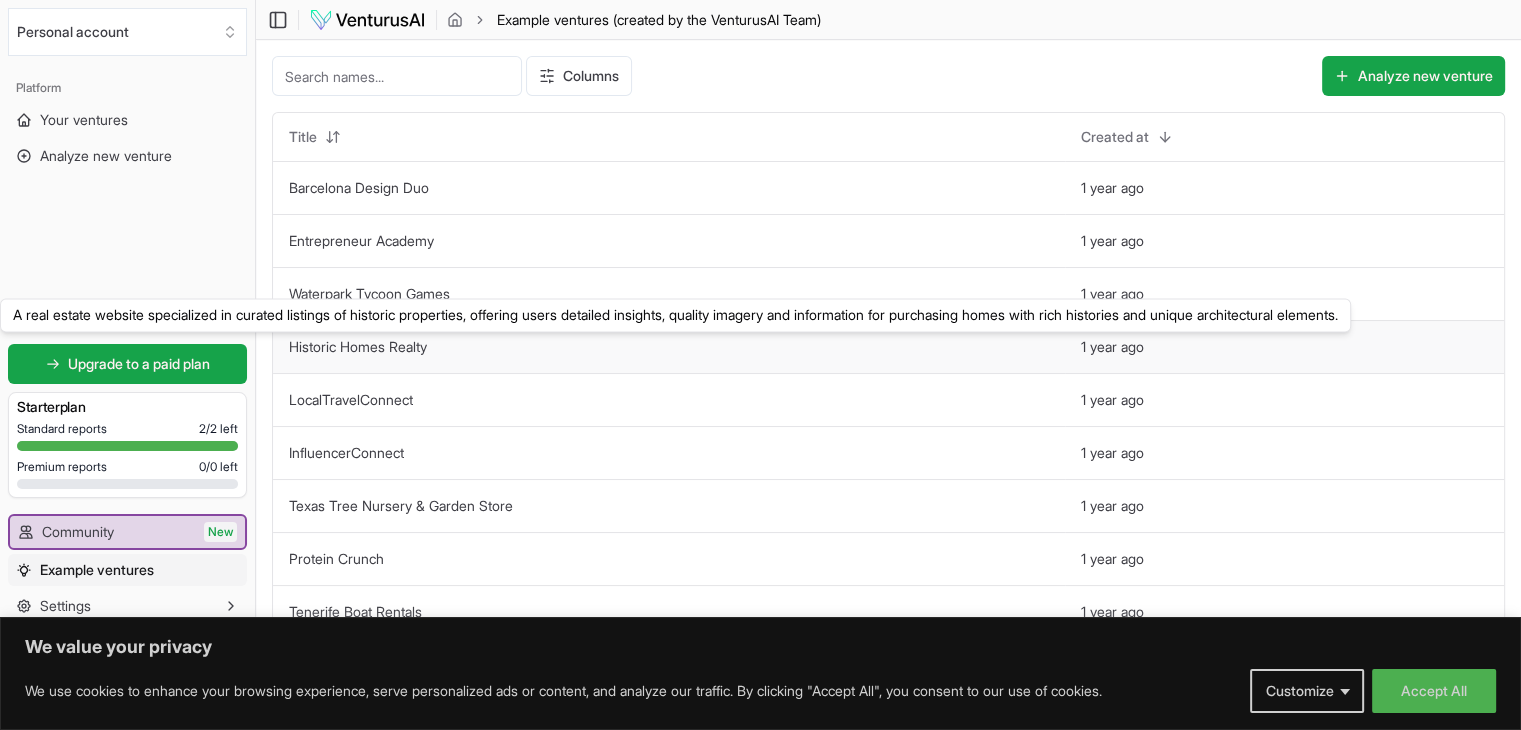 click on "Historic Homes Realty" at bounding box center (358, 346) 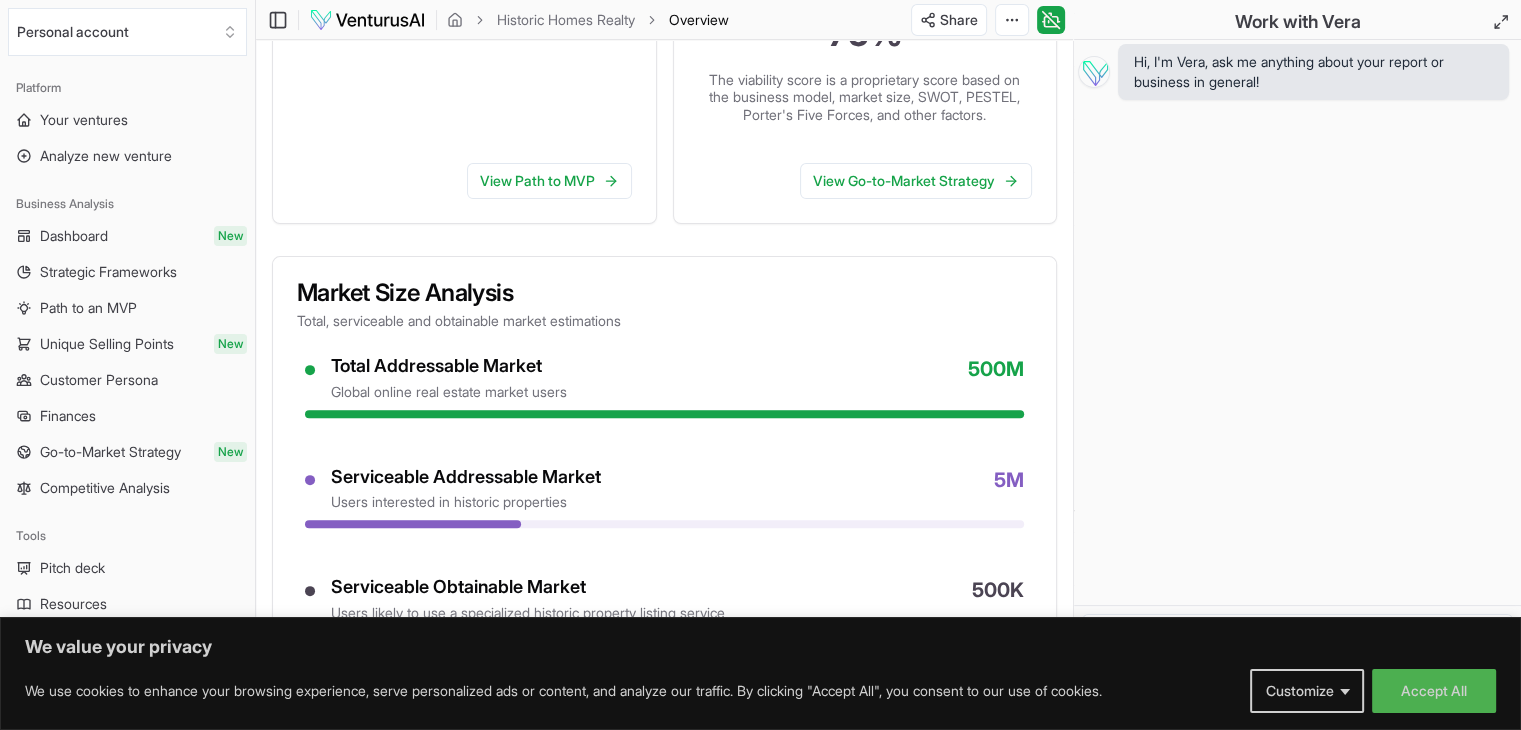 scroll, scrollTop: 0, scrollLeft: 0, axis: both 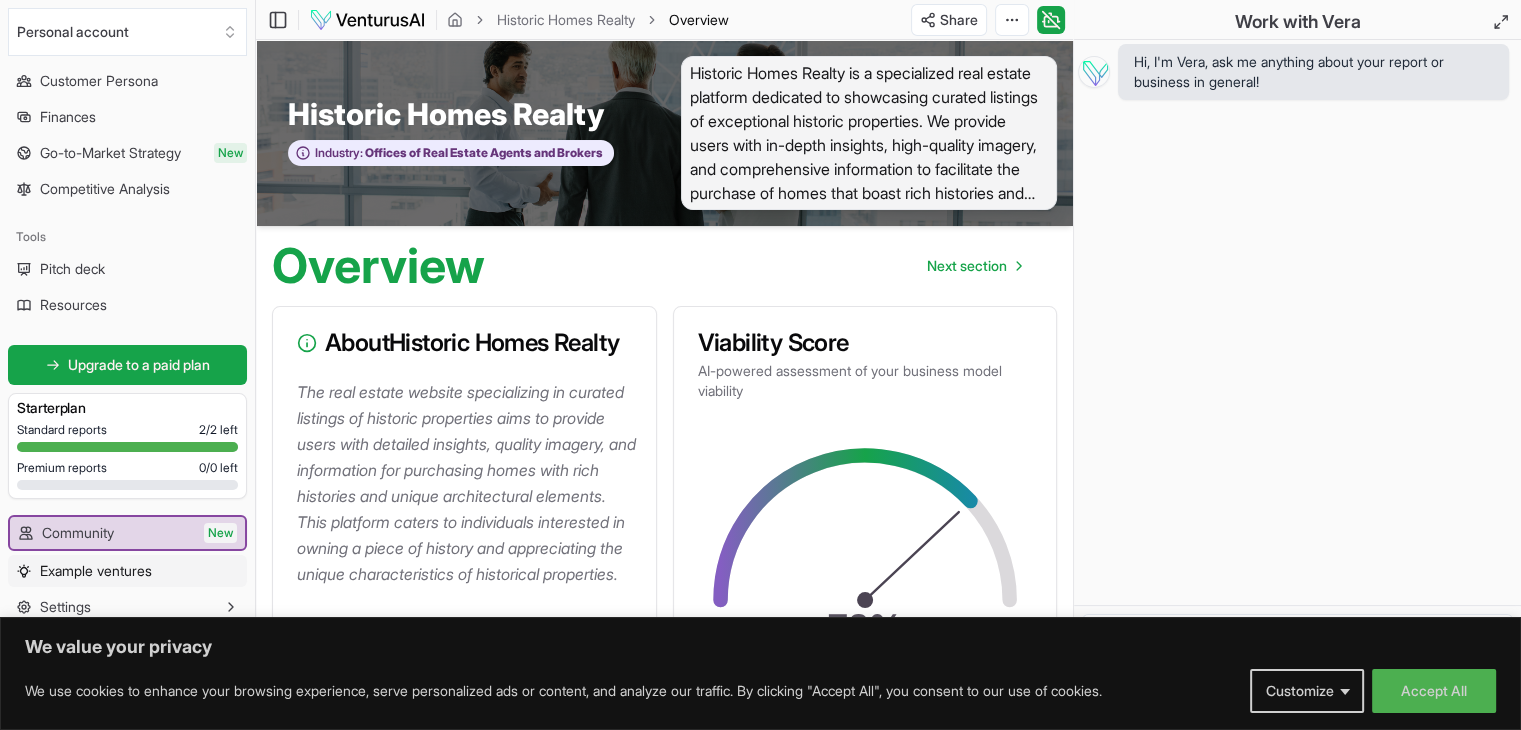 click on "Example ventures" at bounding box center [96, 571] 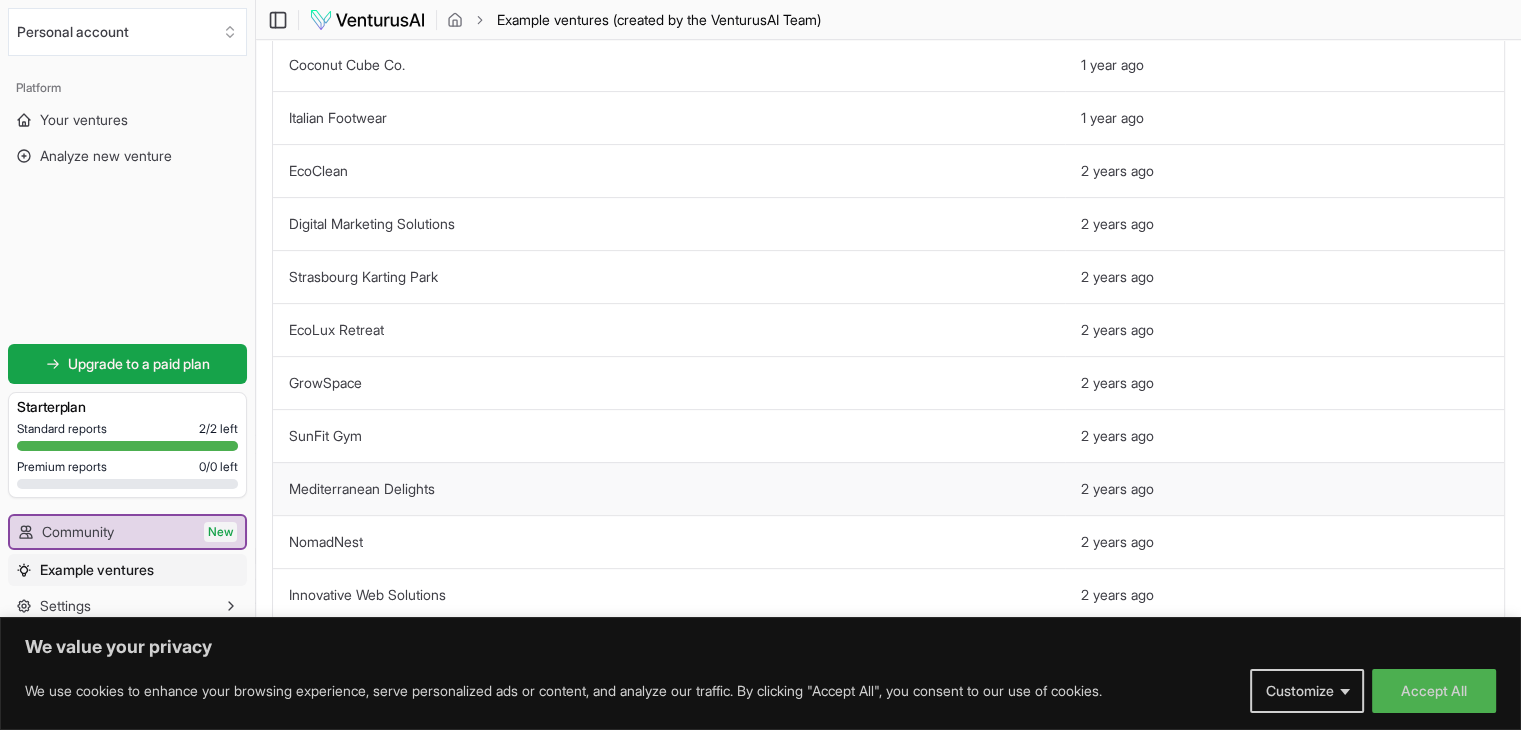 scroll, scrollTop: 644, scrollLeft: 0, axis: vertical 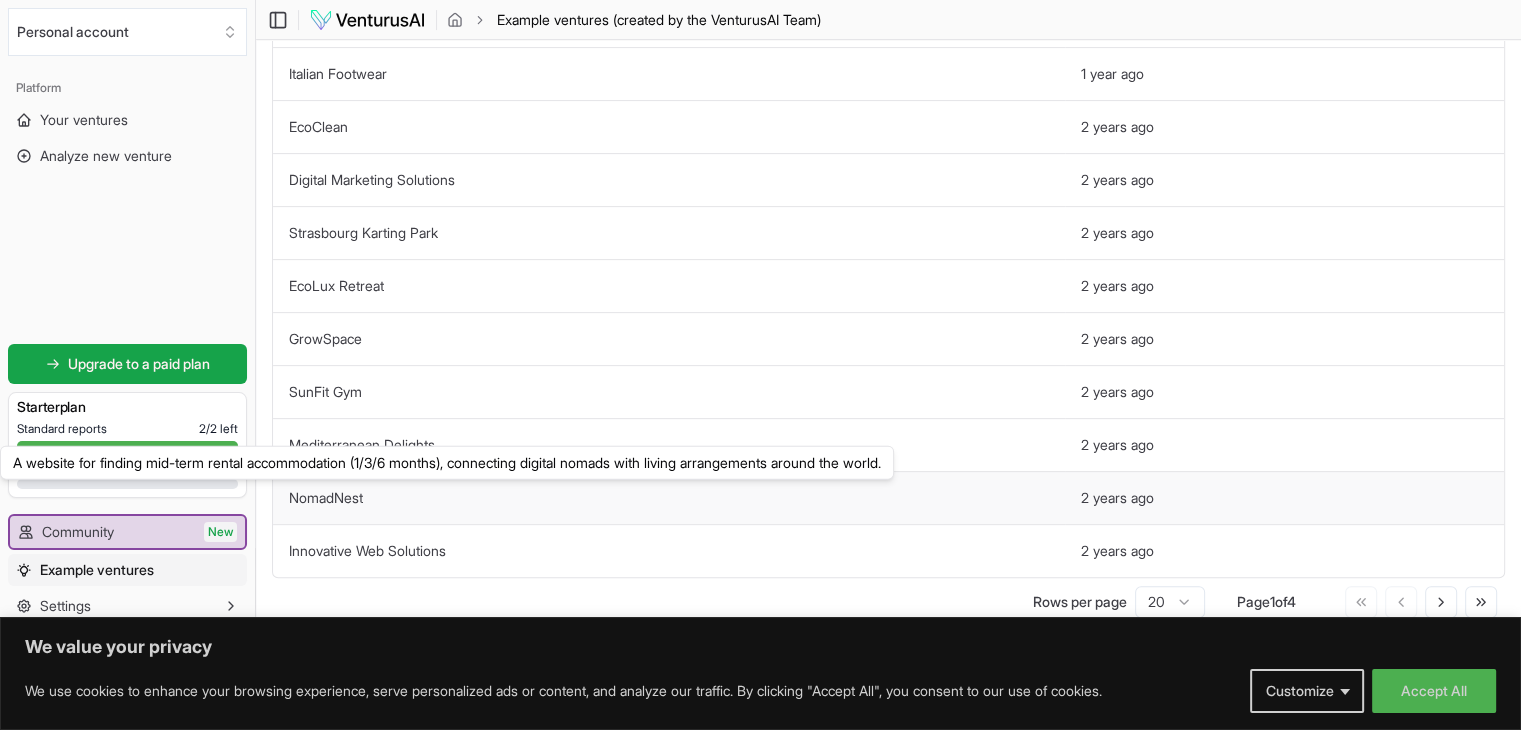 click on "NomadNest" at bounding box center [326, 497] 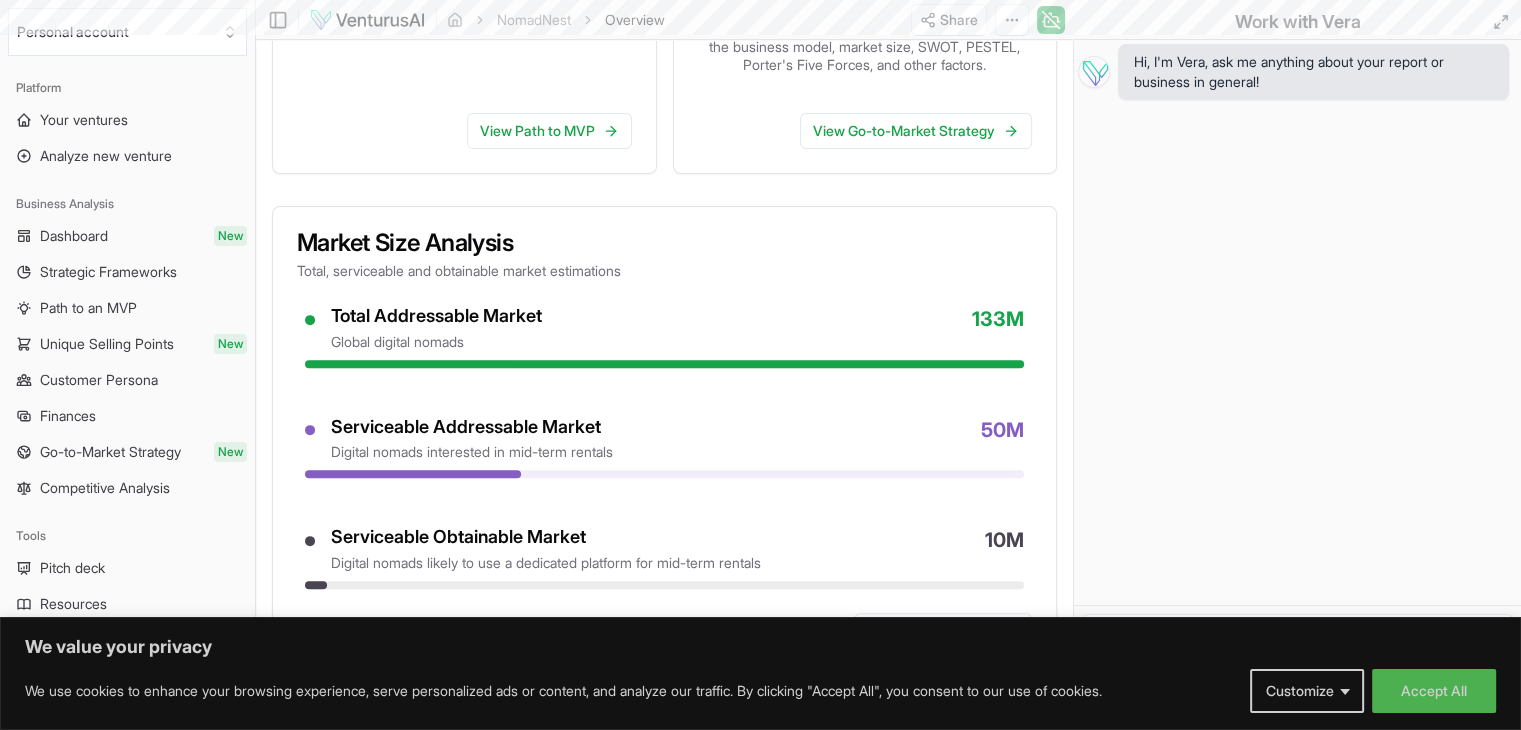 scroll, scrollTop: 0, scrollLeft: 0, axis: both 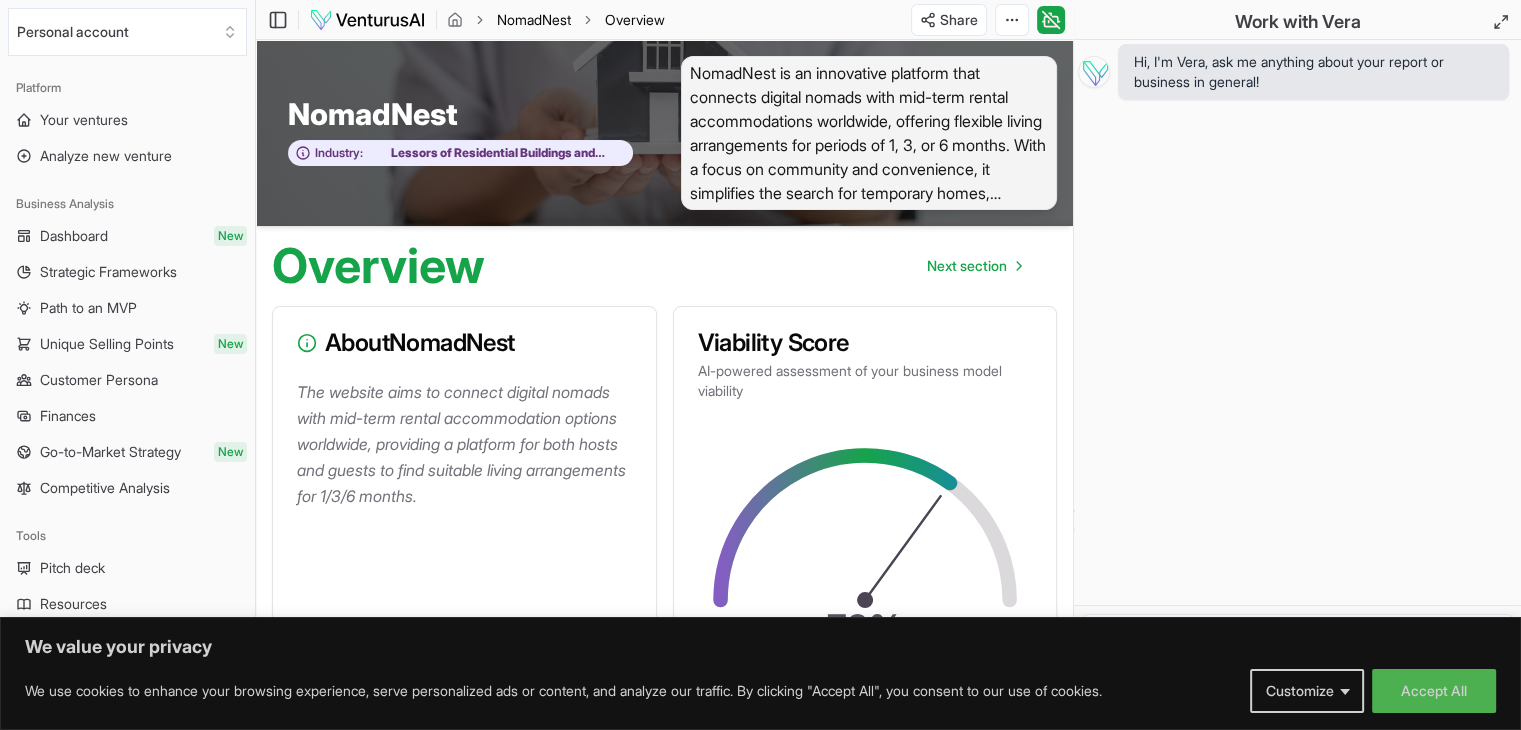 click on "NomadNest" at bounding box center (534, 20) 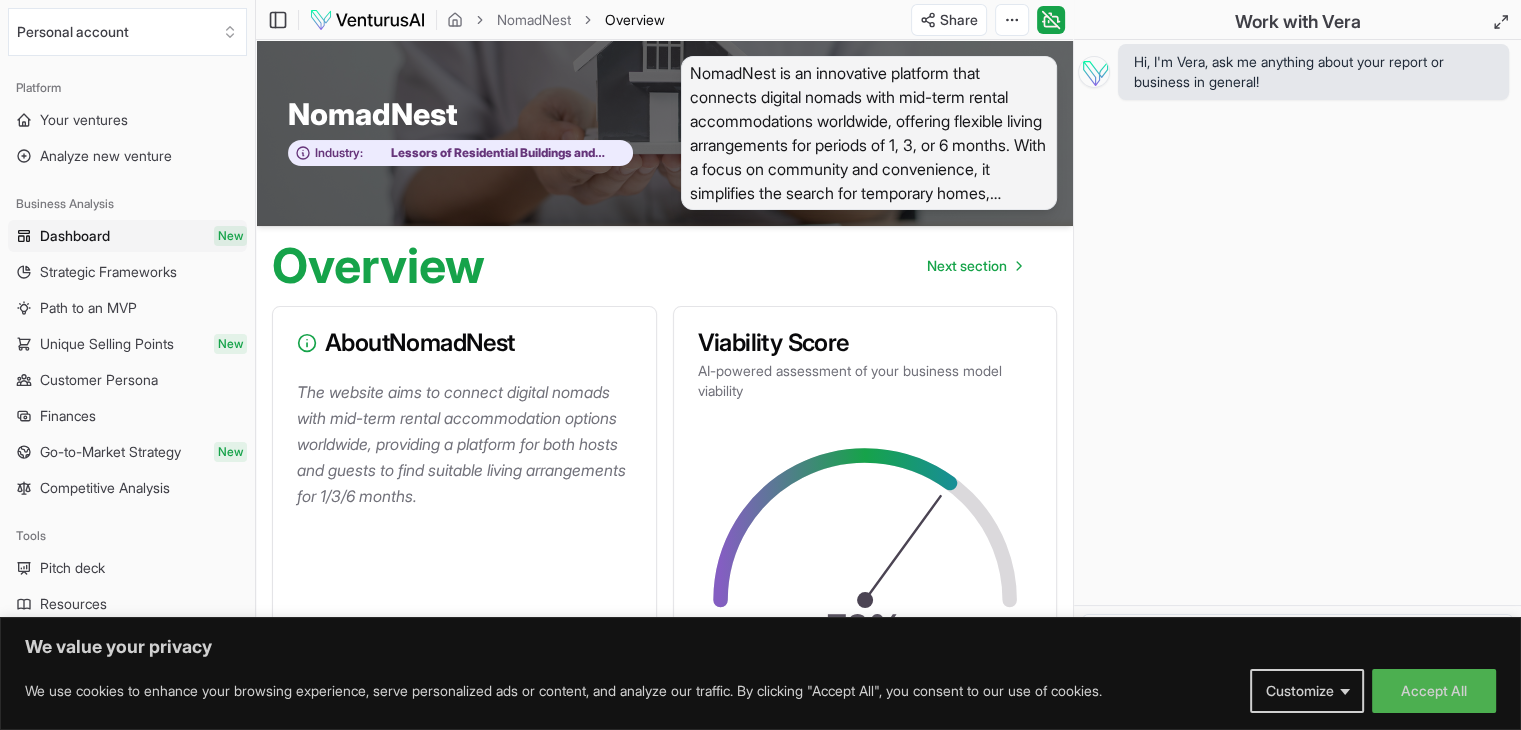 click at bounding box center (367, 20) 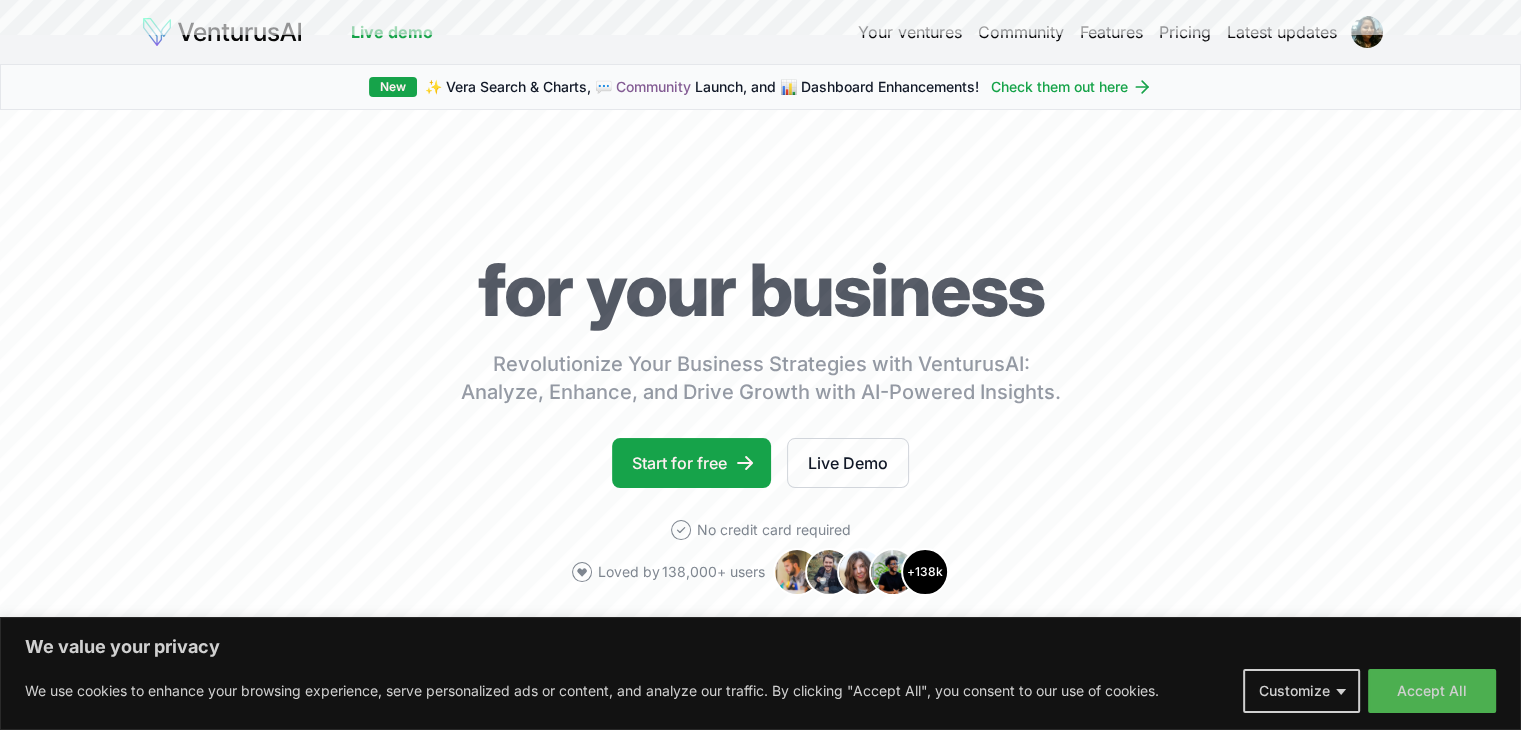 scroll, scrollTop: 200, scrollLeft: 0, axis: vertical 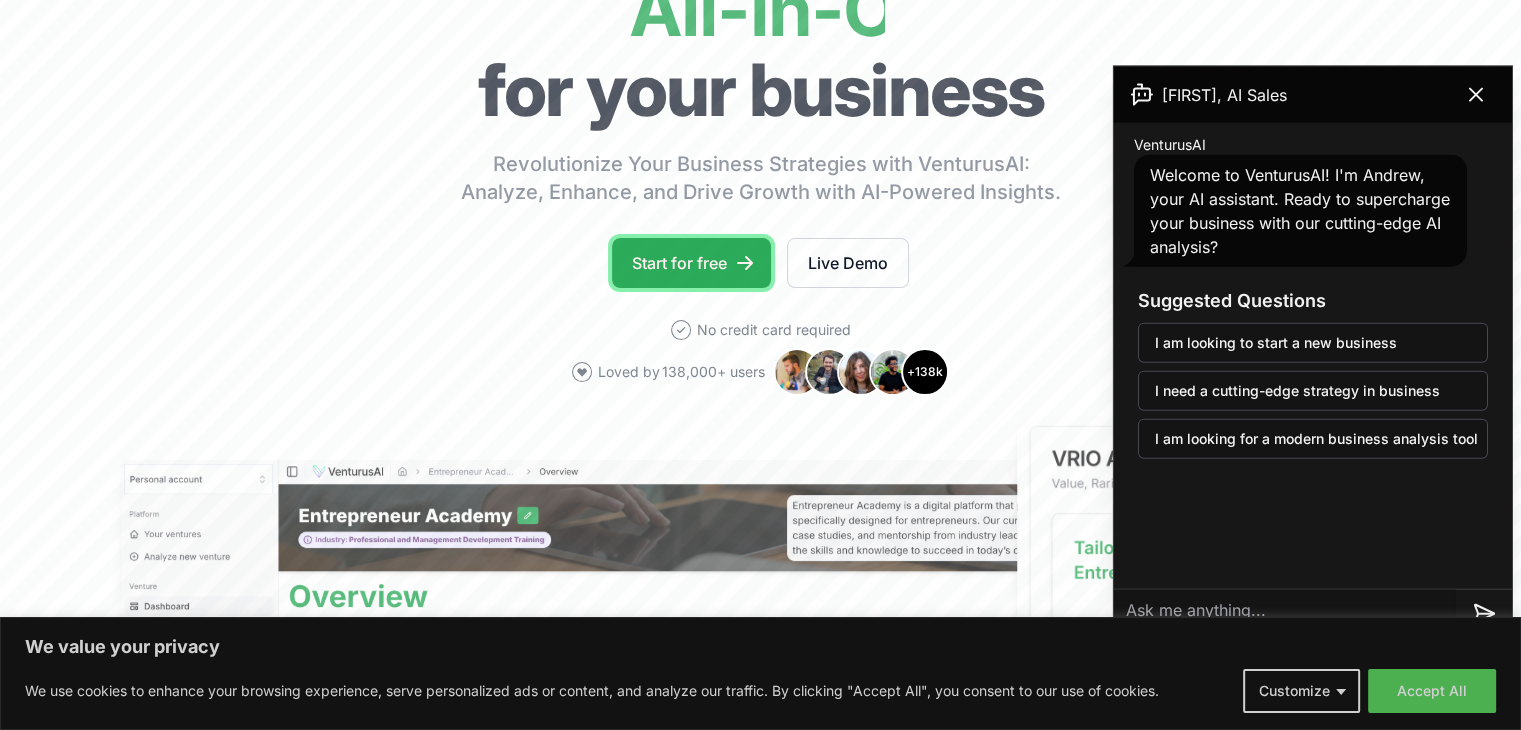 click on "Start for free" at bounding box center [691, 263] 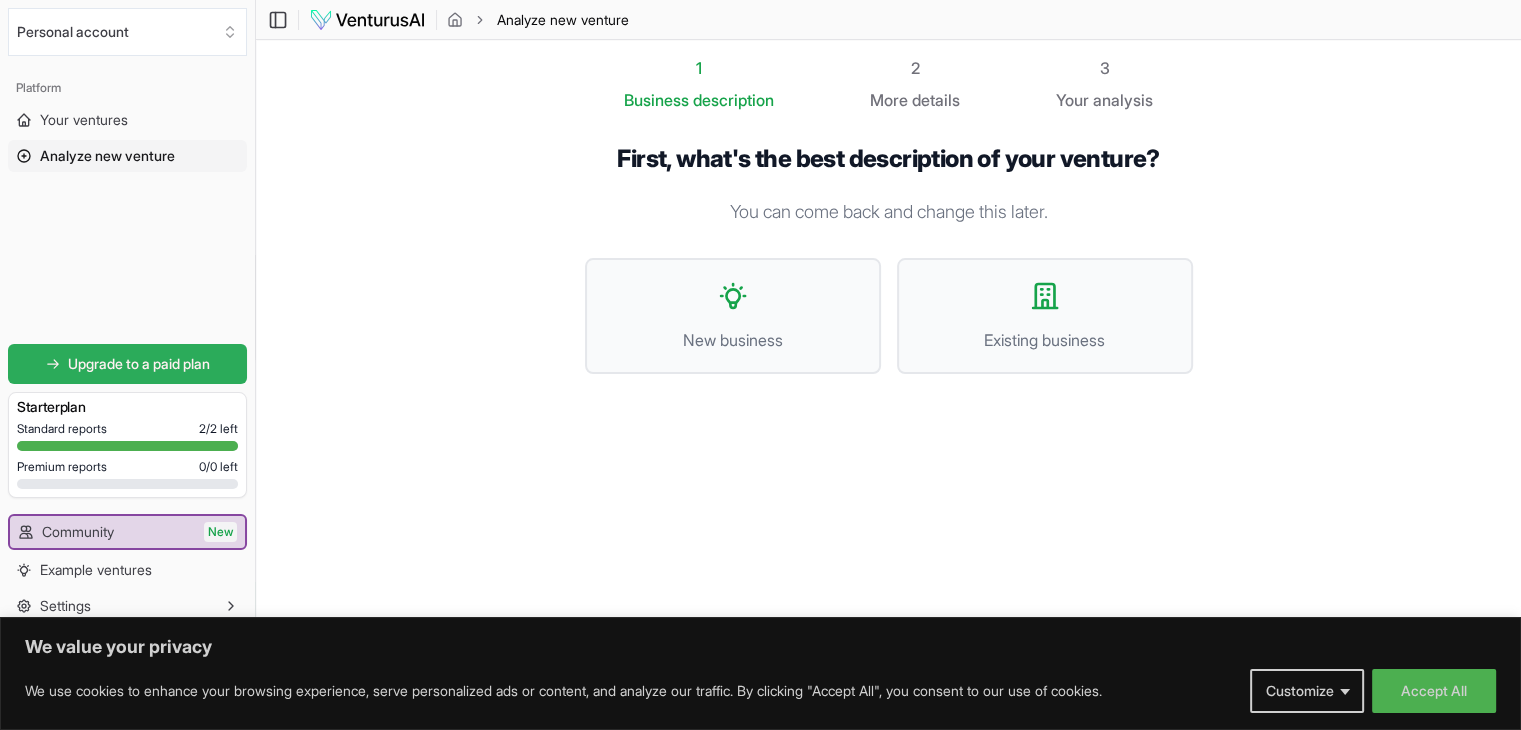 scroll, scrollTop: 0, scrollLeft: 0, axis: both 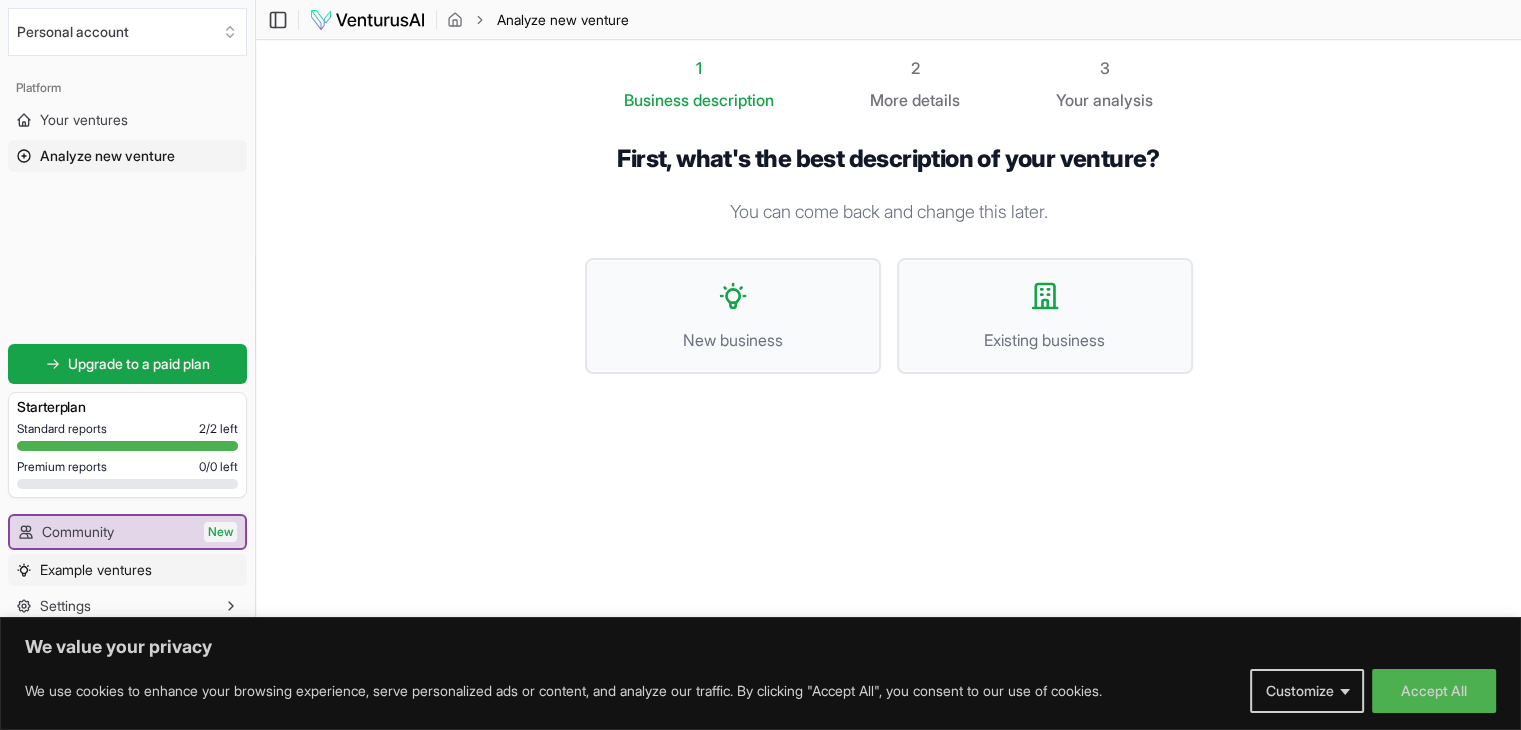 click on "Example ventures" at bounding box center [96, 570] 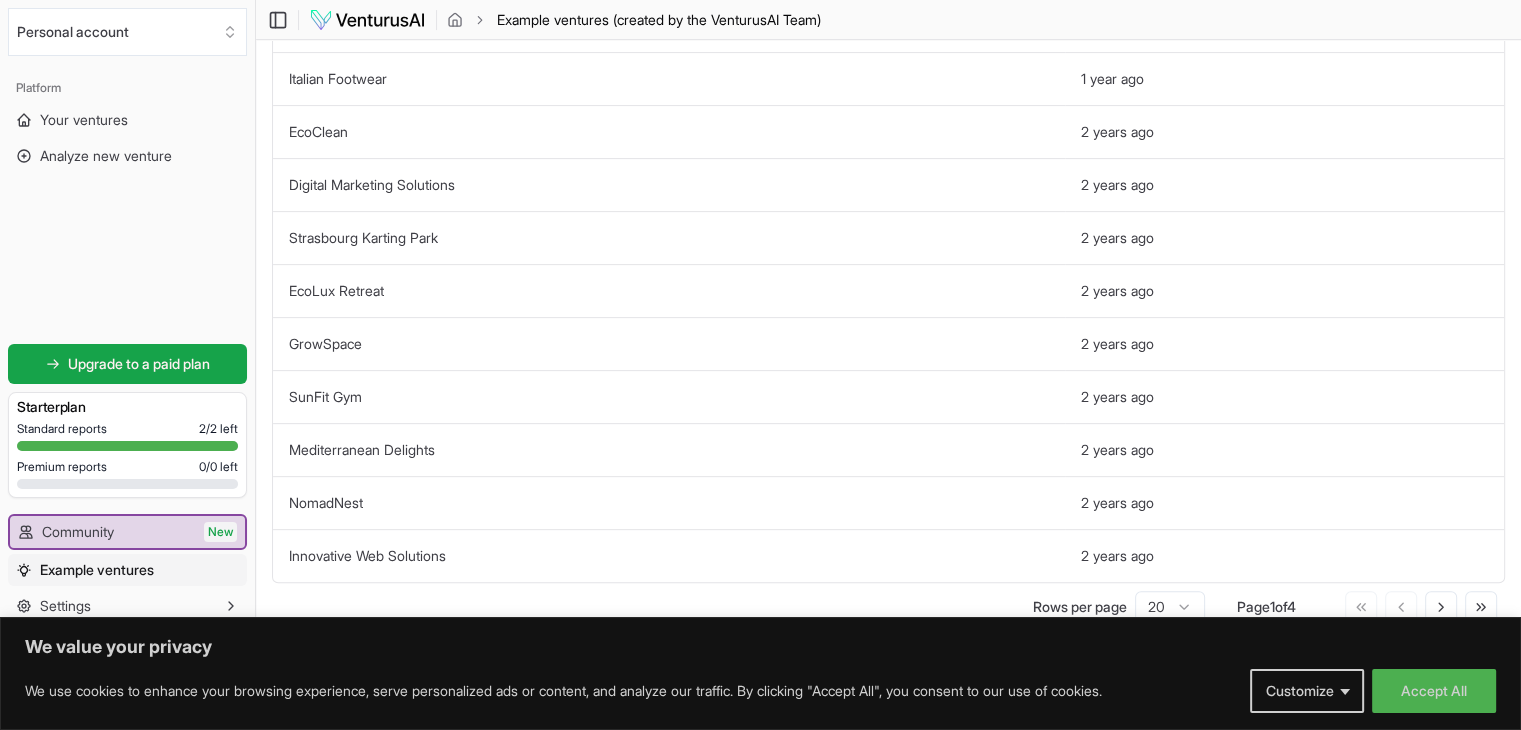 scroll, scrollTop: 644, scrollLeft: 0, axis: vertical 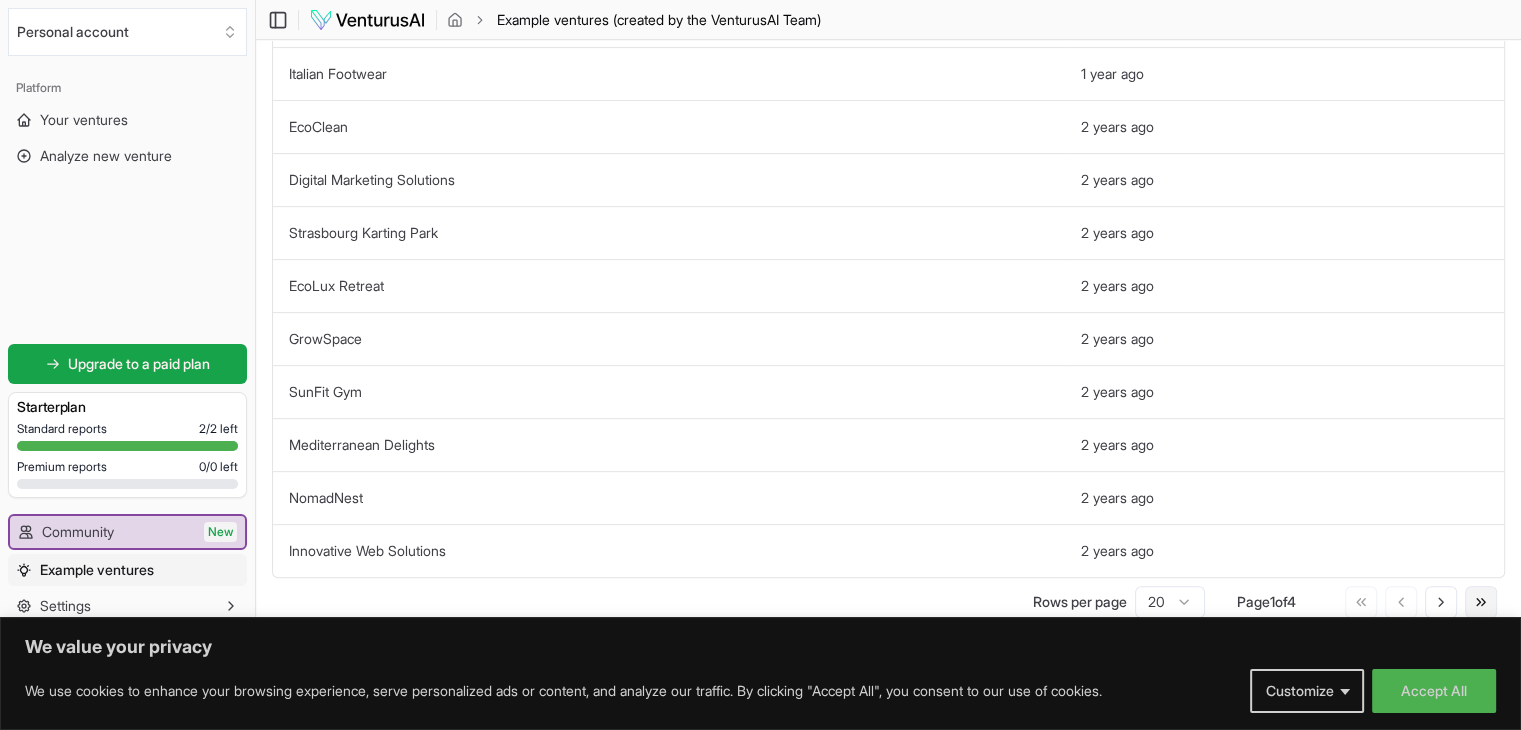 click 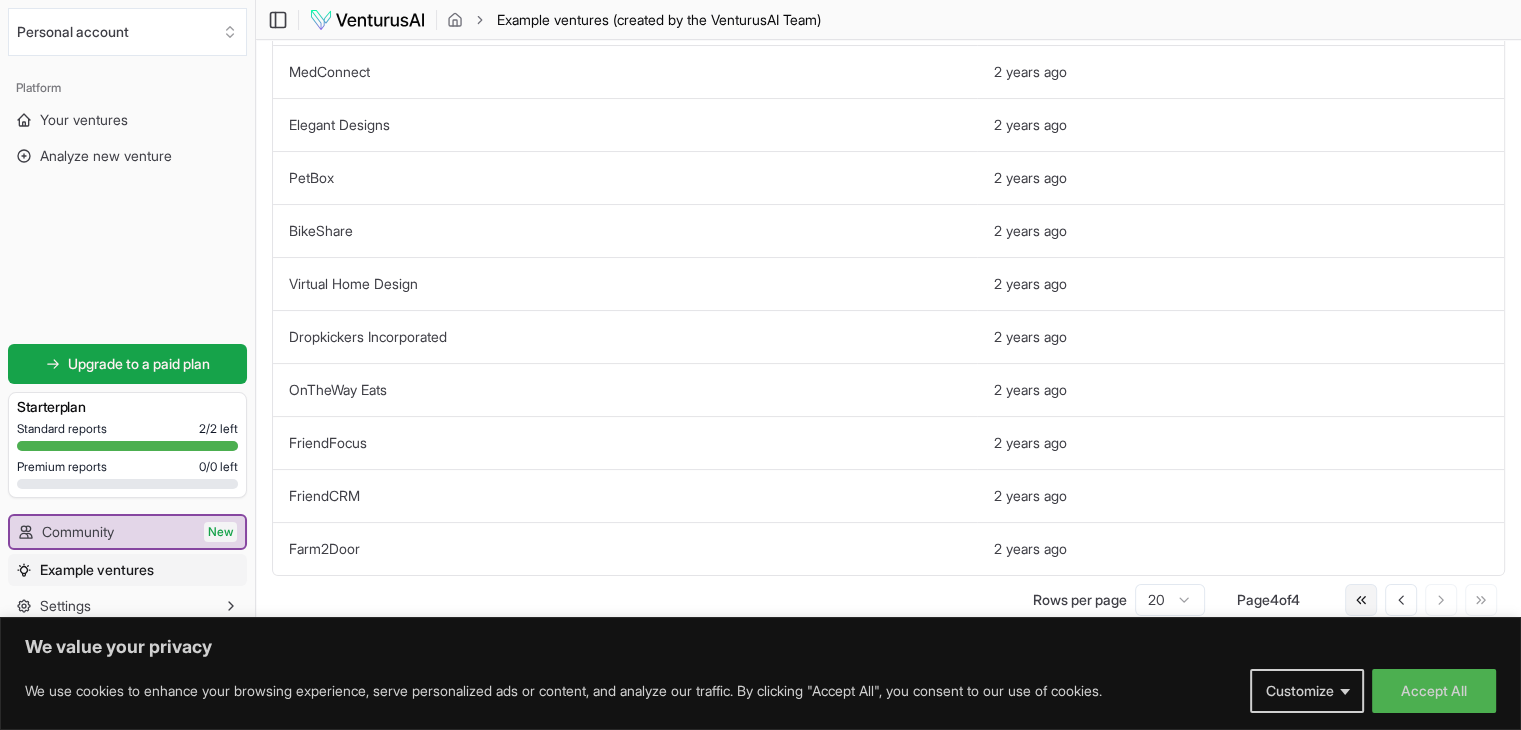 click on "Go to first page" at bounding box center [1361, 600] 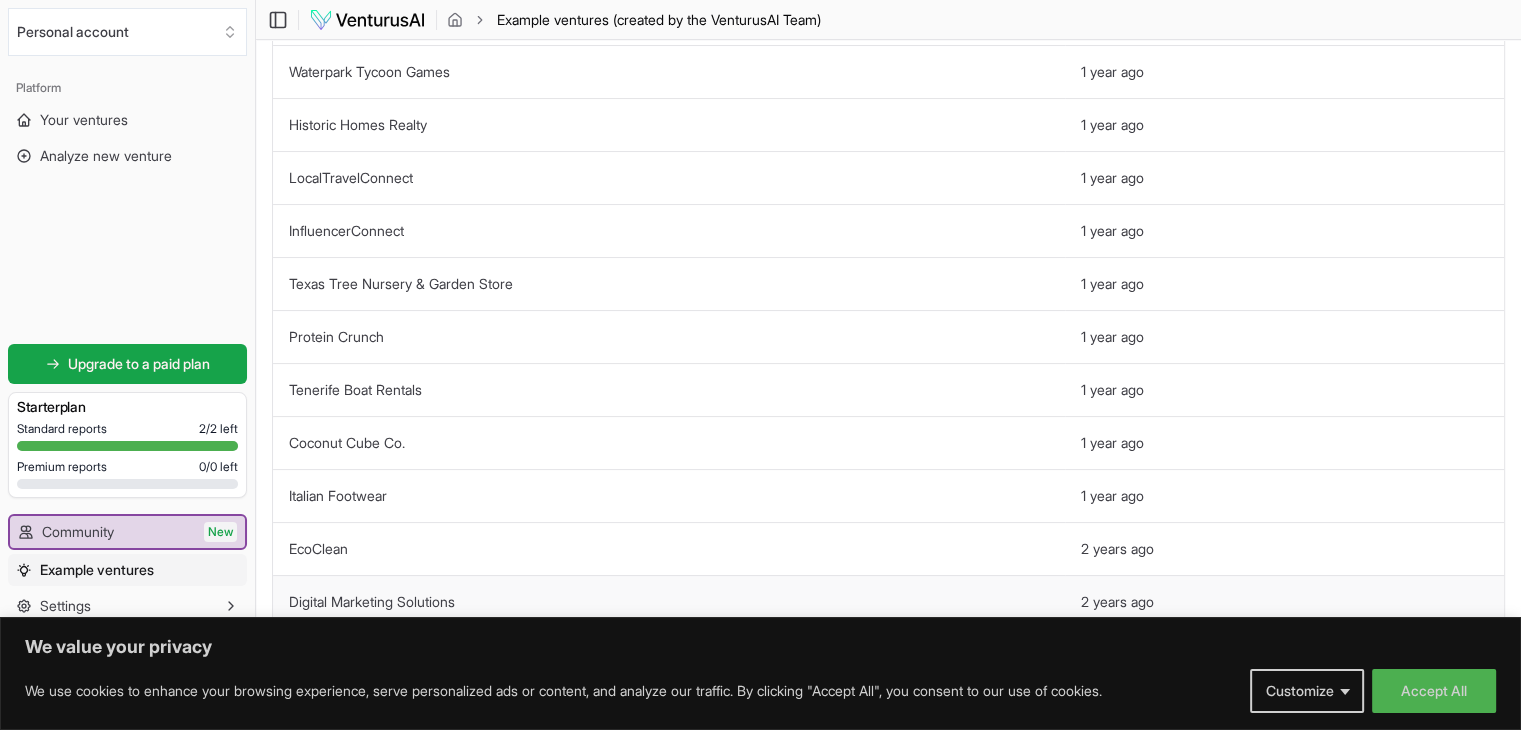 scroll, scrollTop: 644, scrollLeft: 0, axis: vertical 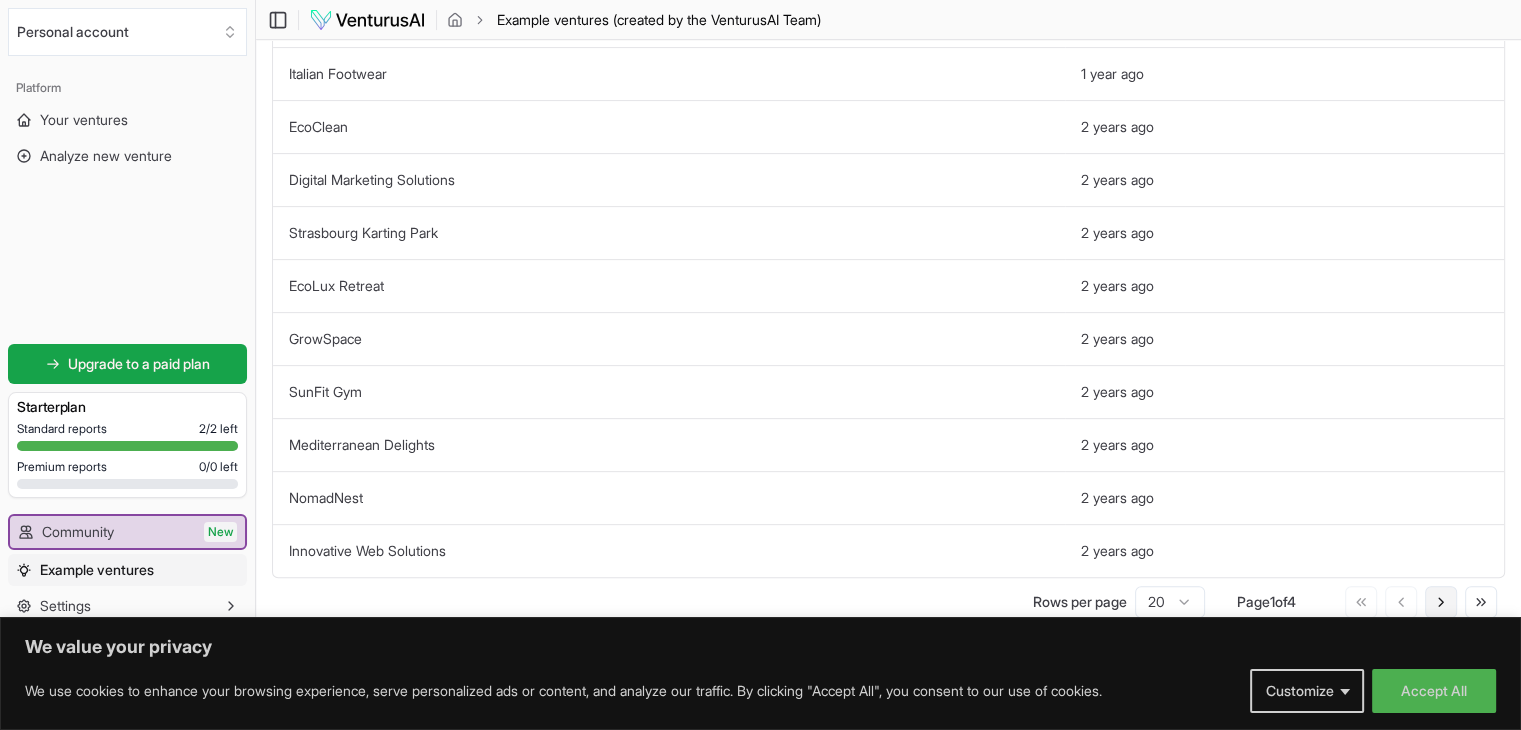 click 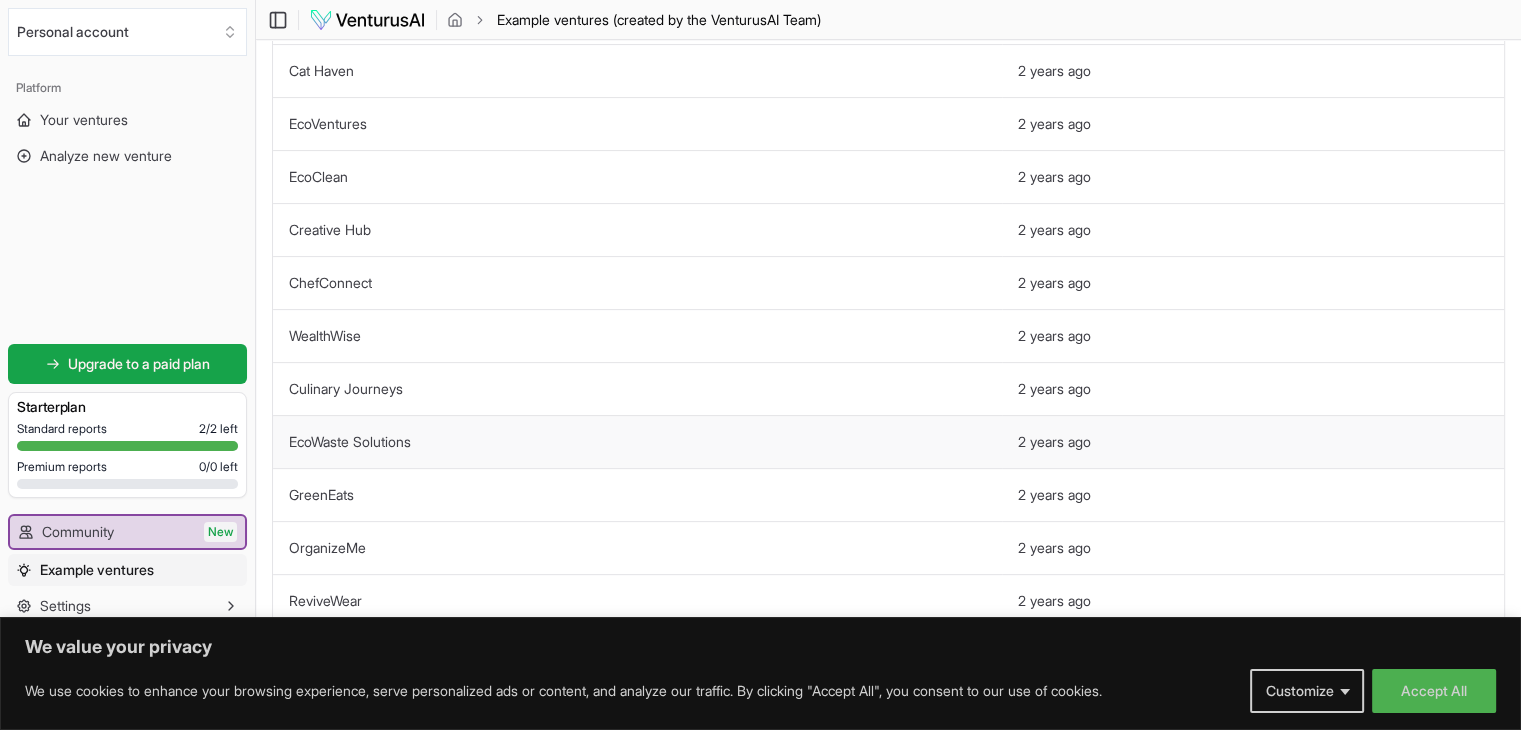 scroll, scrollTop: 644, scrollLeft: 0, axis: vertical 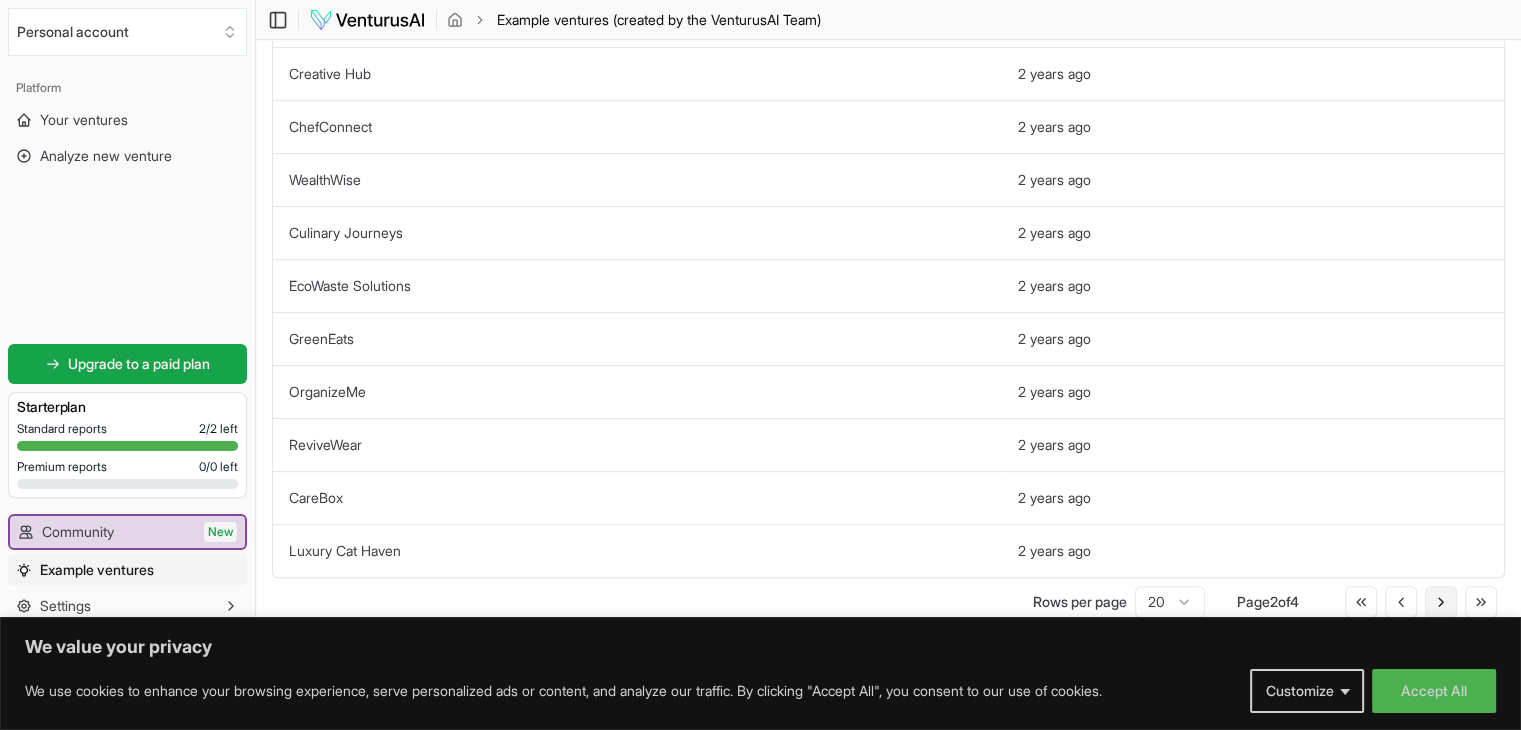click 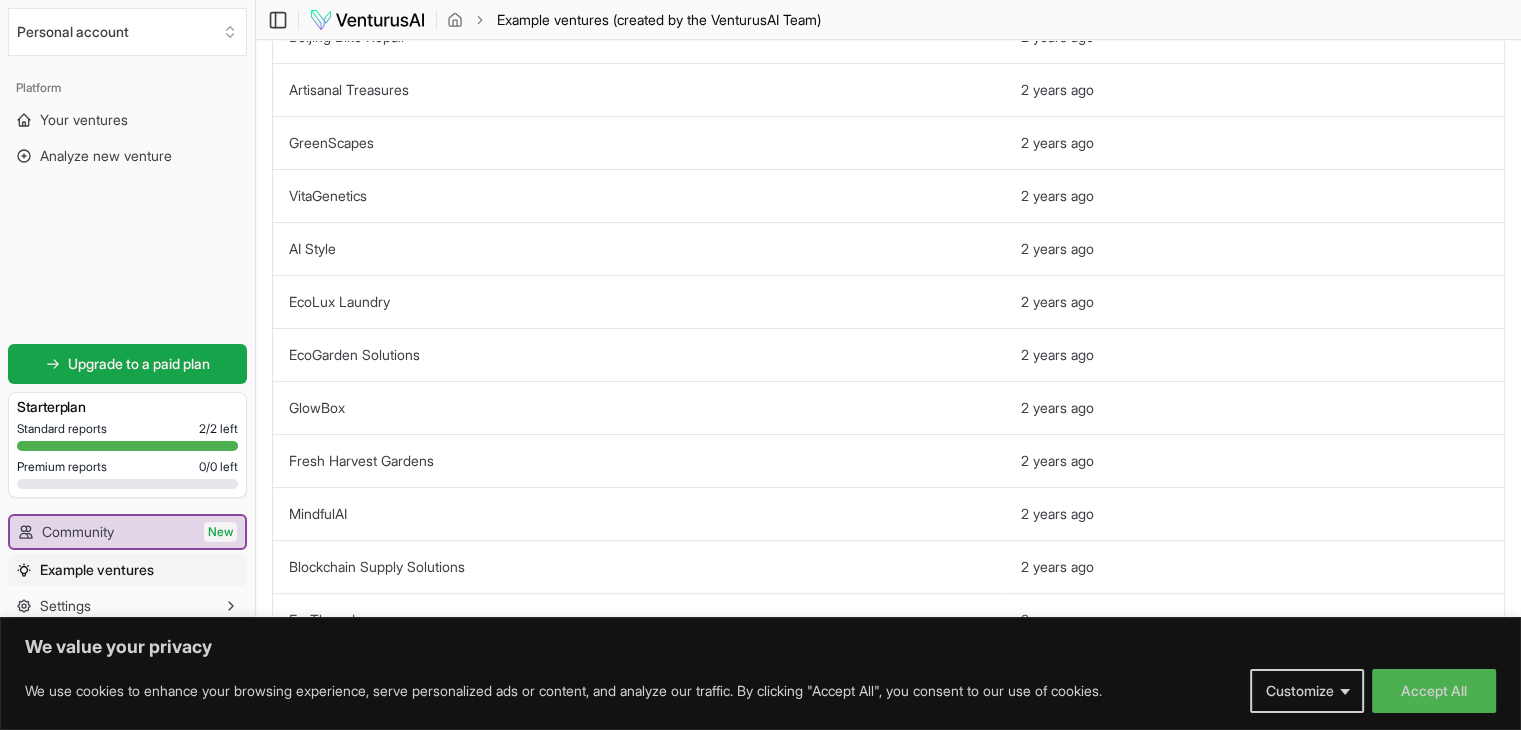 scroll, scrollTop: 644, scrollLeft: 0, axis: vertical 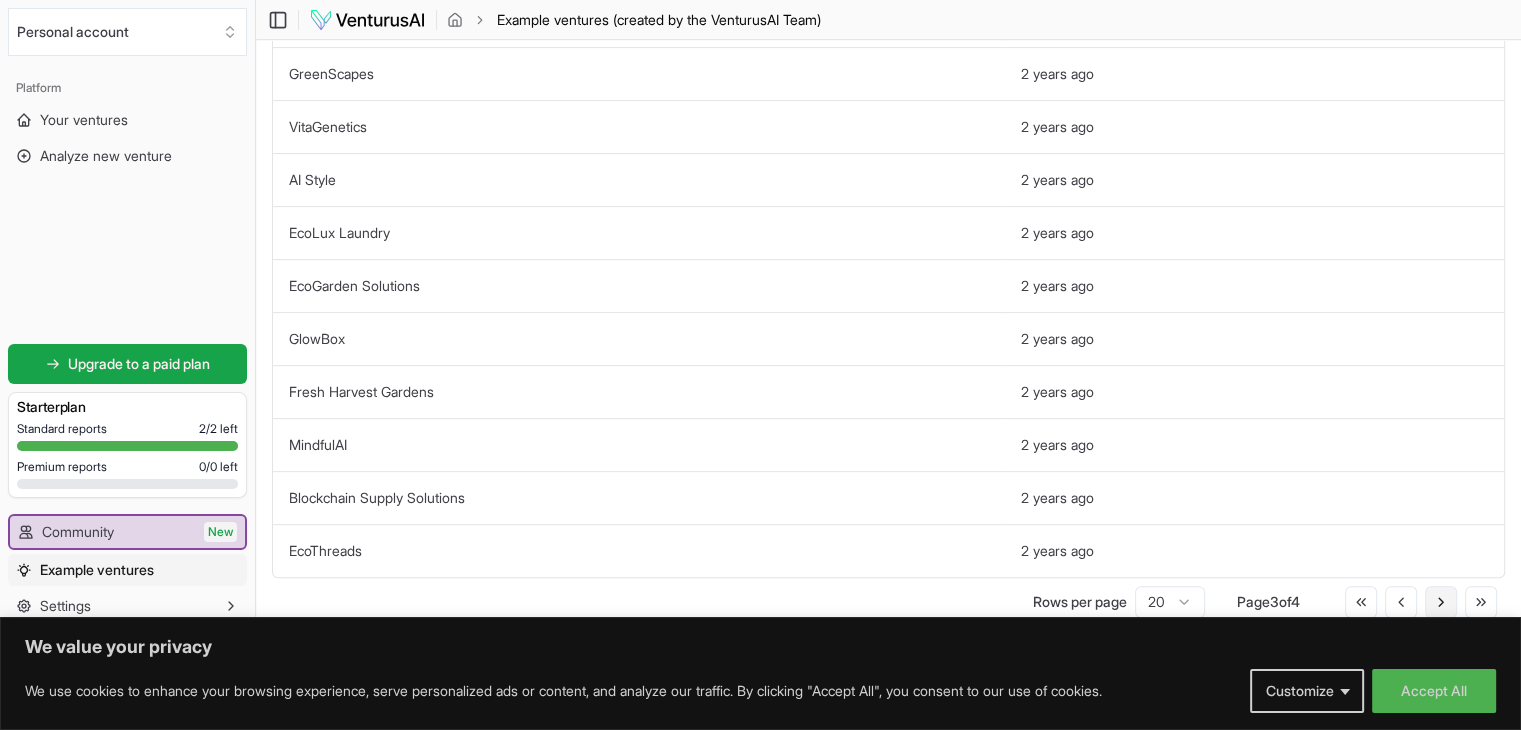 click 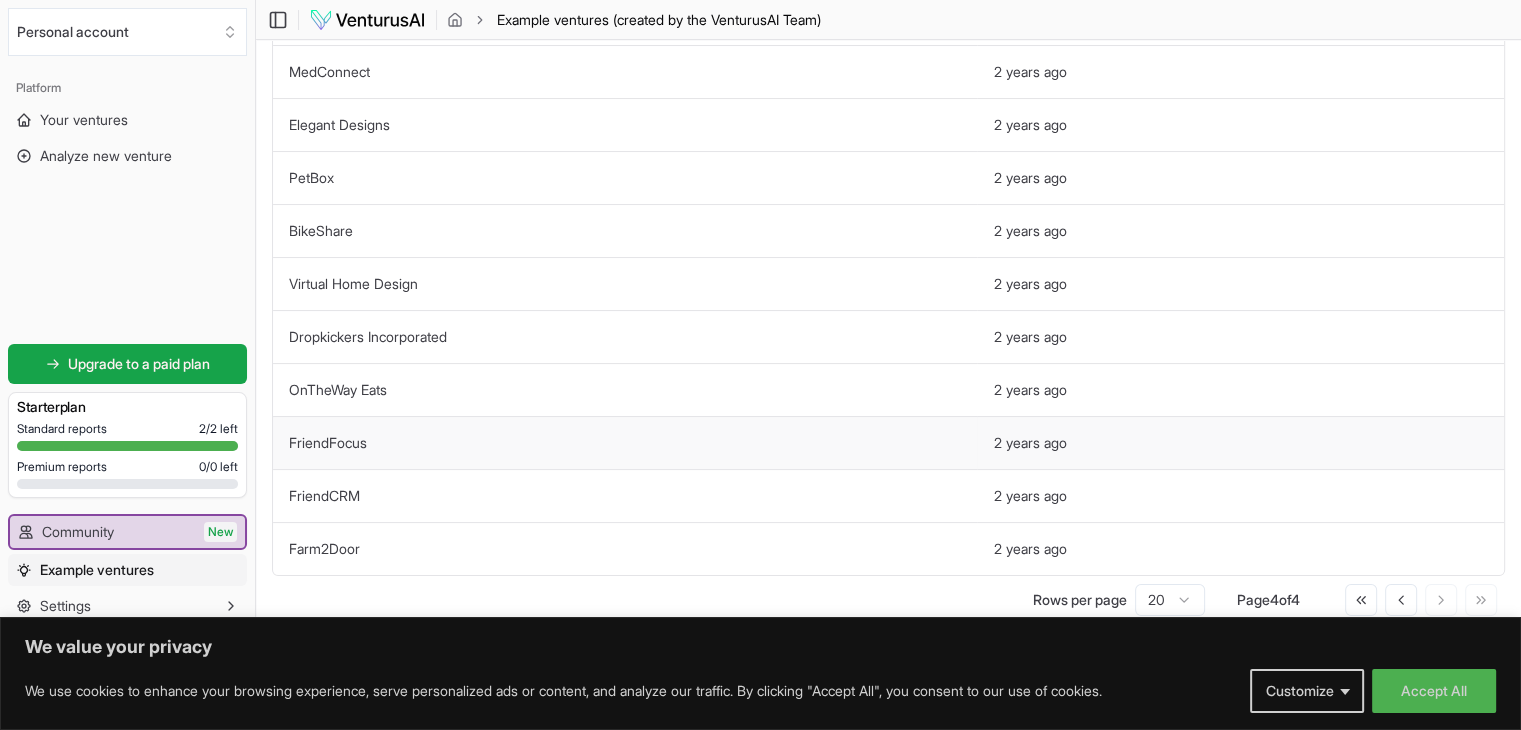 scroll, scrollTop: 0, scrollLeft: 0, axis: both 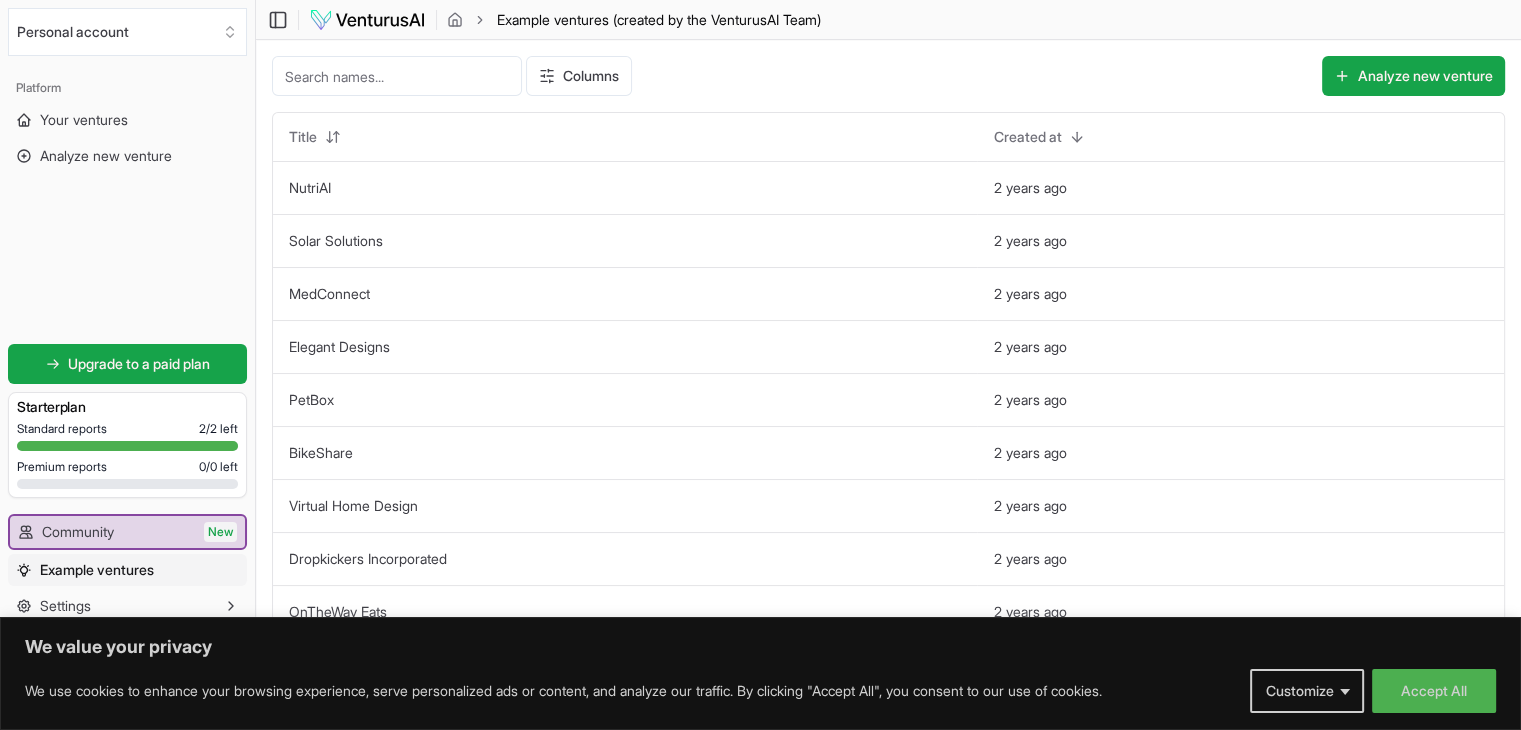 click at bounding box center [397, 76] 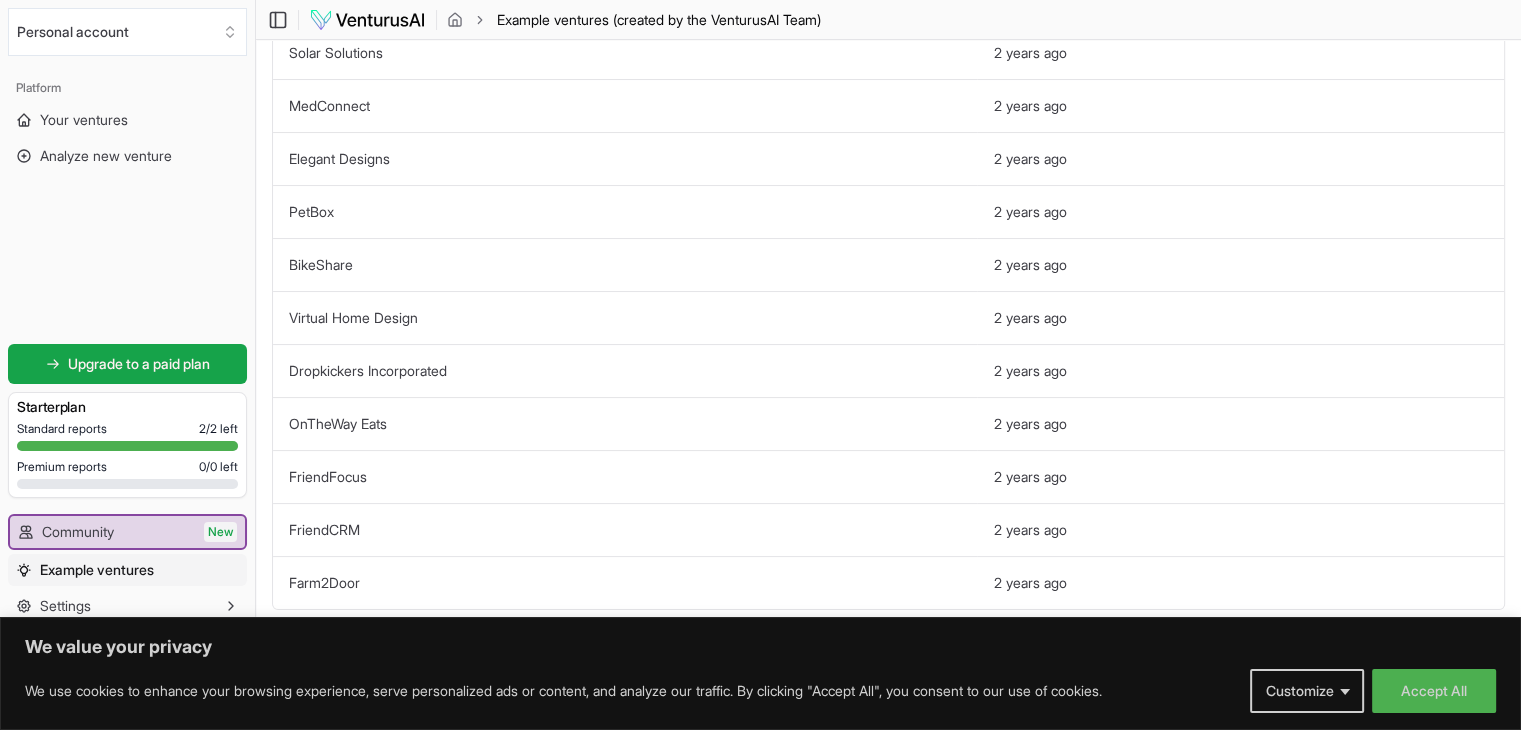 scroll, scrollTop: 222, scrollLeft: 0, axis: vertical 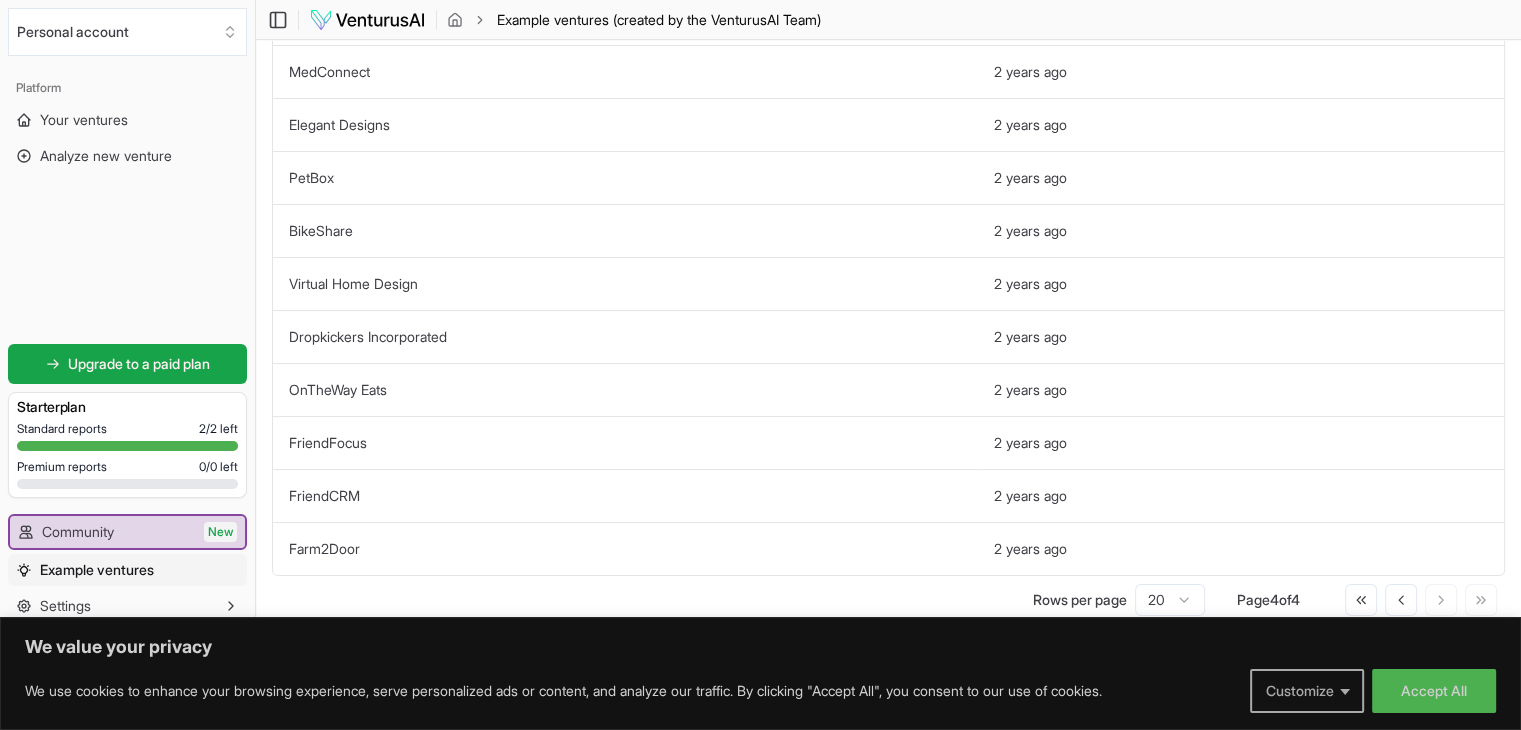 click on "Customize" at bounding box center [1307, 691] 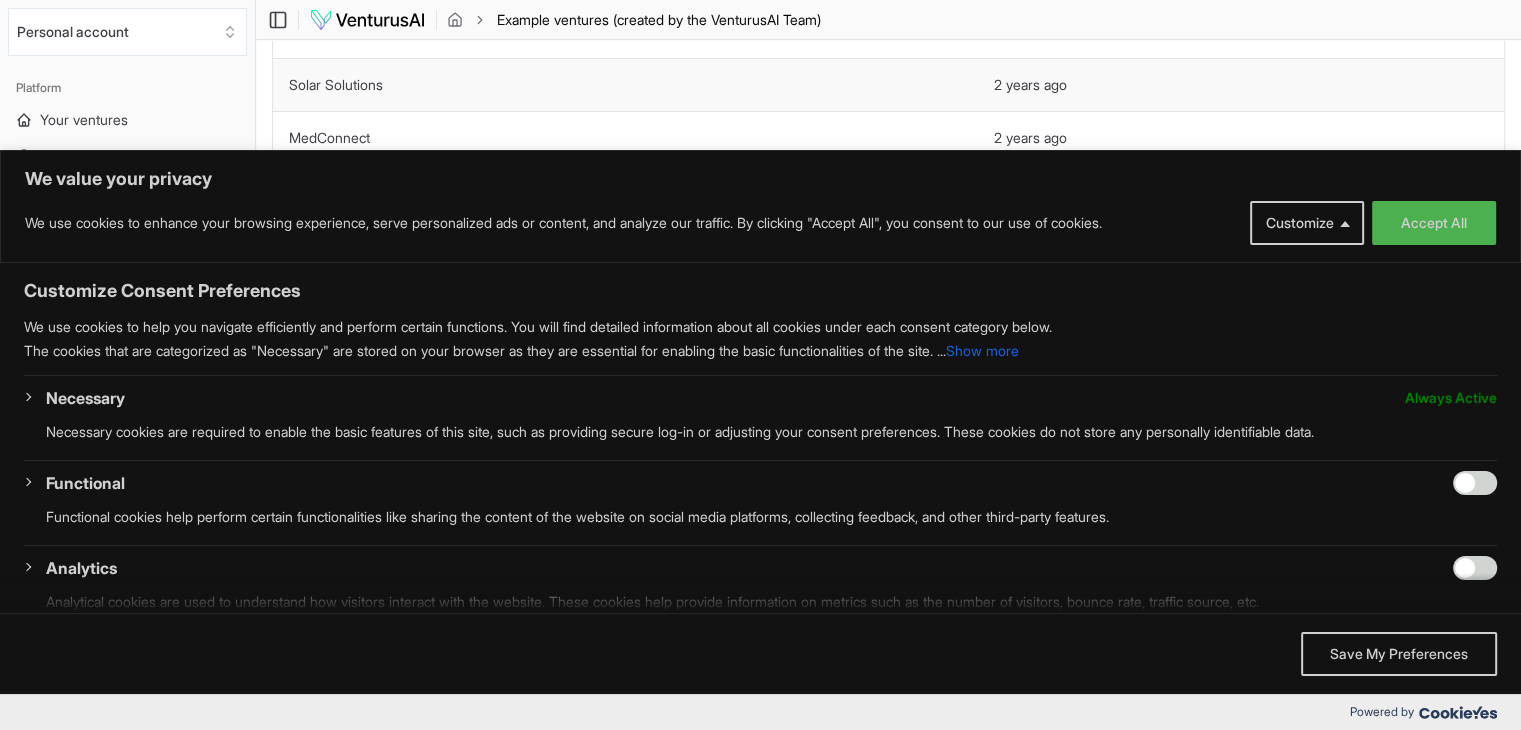 scroll, scrollTop: 0, scrollLeft: 0, axis: both 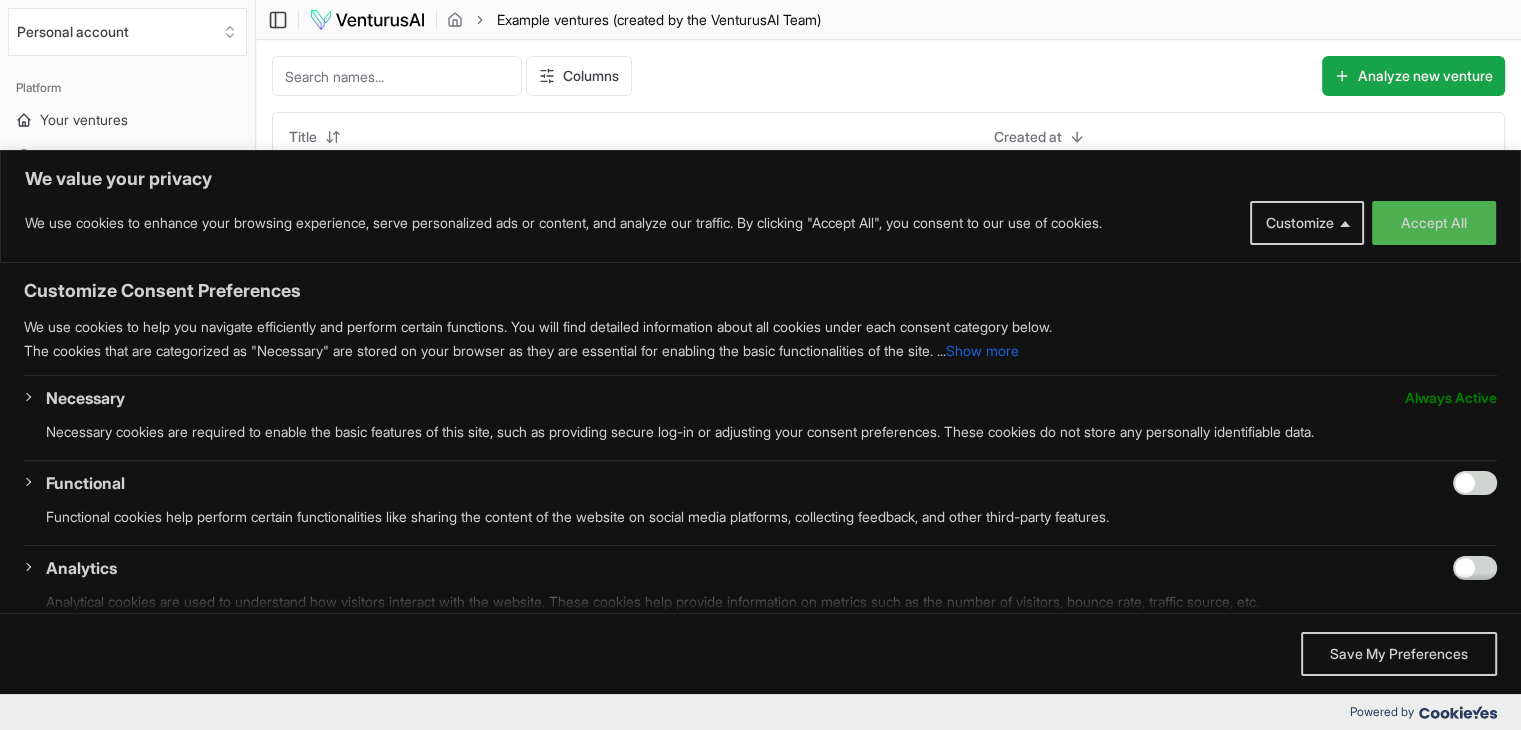 click on "Columns Analyze new venture" at bounding box center (1015, 76) 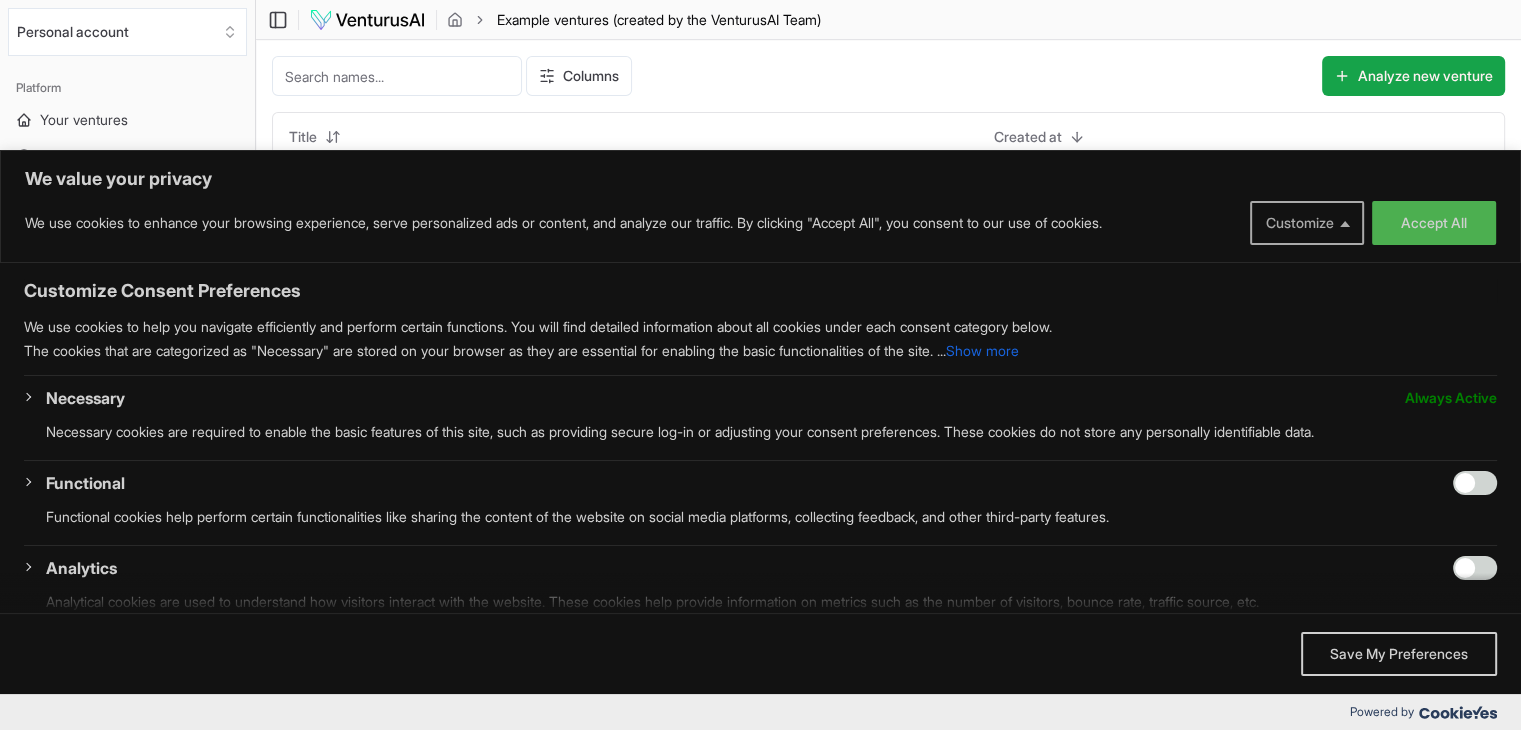 click on "Customize" at bounding box center [1307, 223] 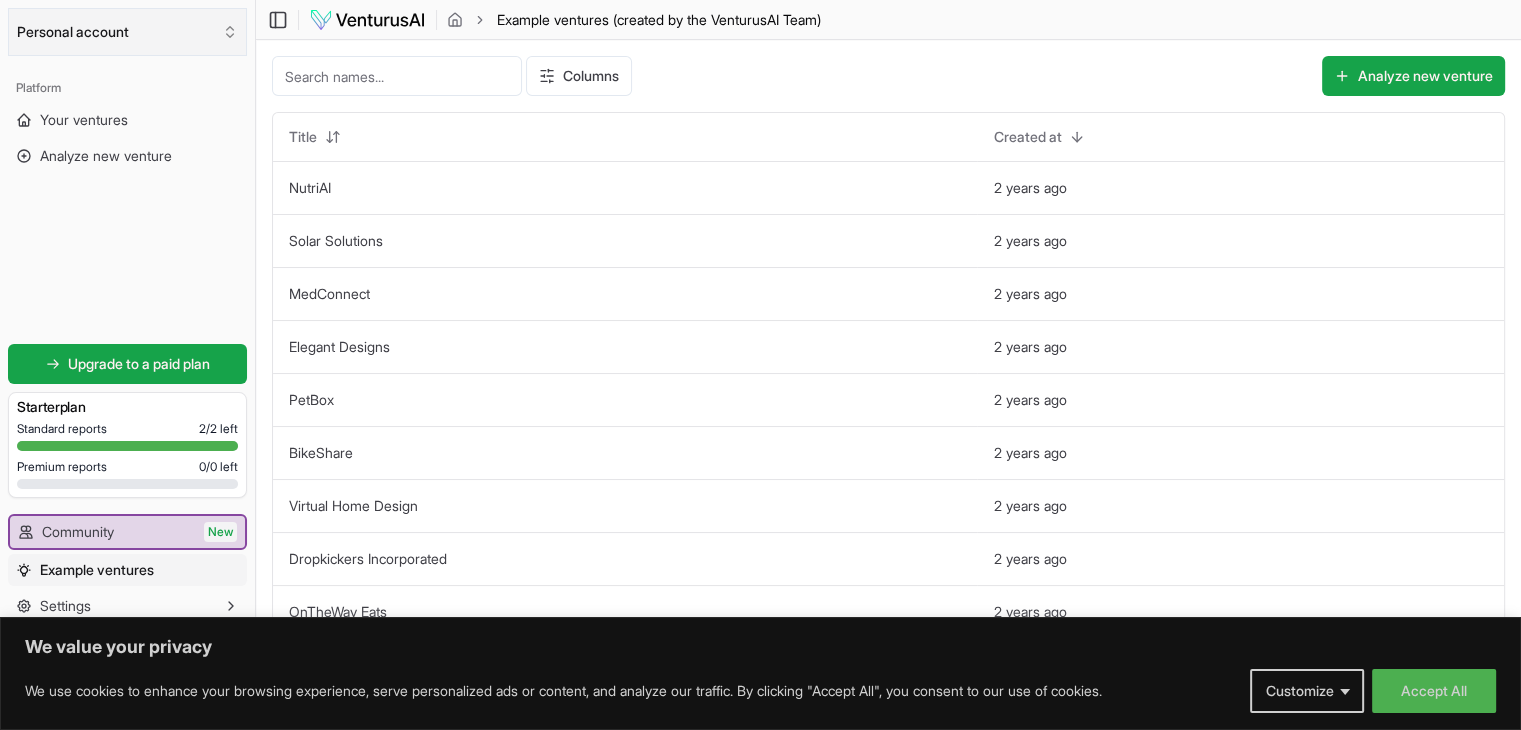 click on "Personal account" at bounding box center (127, 32) 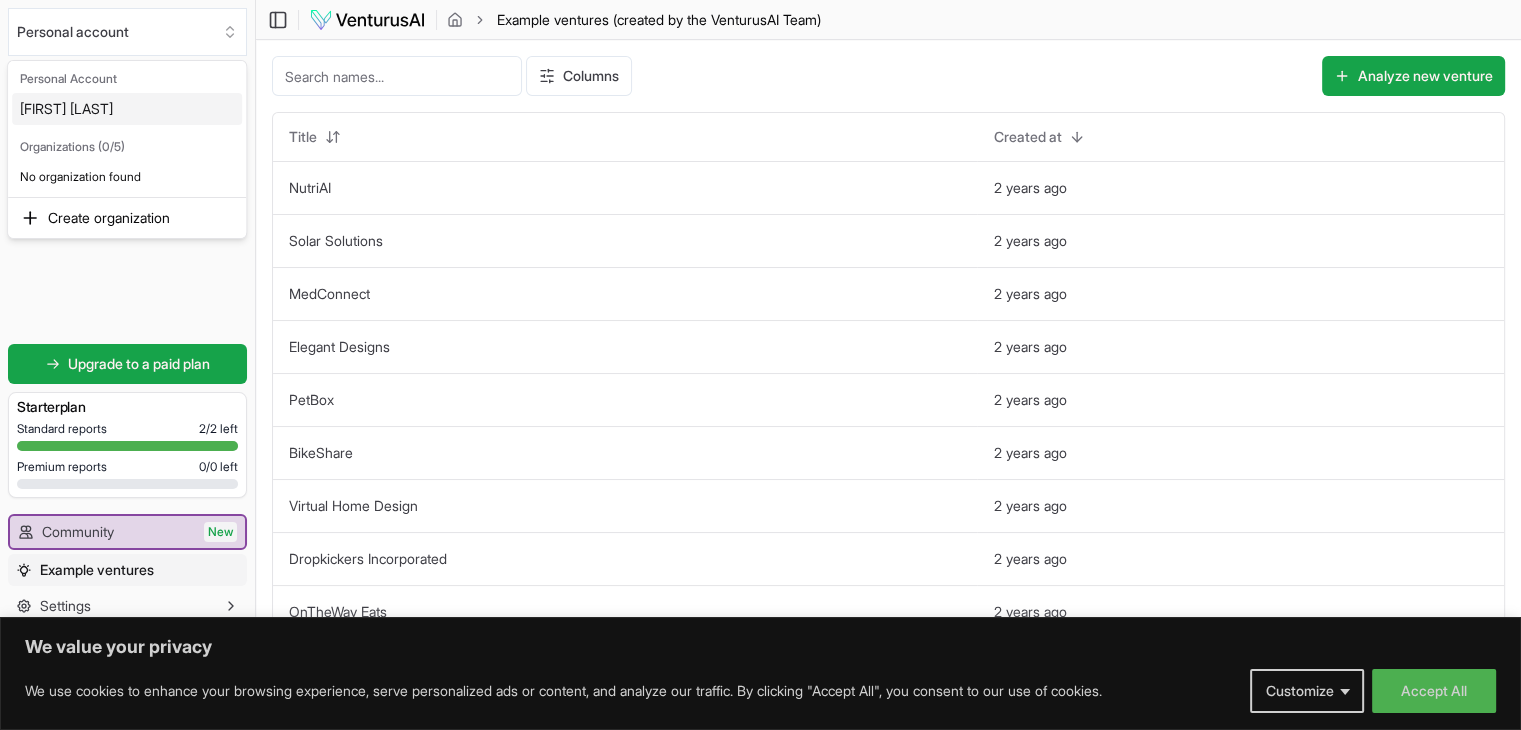 click on "We value your privacy We use cookies to enhance your browsing experience, serve personalized ads or content, and analyze our traffic. By clicking "Accept All", you consent to our use of cookies. Customize    Accept All Customize Consent Preferences   We use cookies to help you navigate efficiently and perform certain functions. You will find detailed information about all cookies under each consent category below. The cookies that are categorized as "Necessary" are stored on your browser as they are essential for enabling the basic functionalities of the site. ...  Show more Necessary Always Active Necessary cookies are required to enable the basic features of this site, such as providing secure log-in or adjusting your consent preferences. These cookies do not store any personally identifiable data. Cookie cookieyes-consent Duration 1 year Description Cookie __cf_bm Duration 1 hour Description This cookie, set by Cloudflare, is used to support Cloudflare Bot Management.  Cookie _cfuvid Duration session lidc" at bounding box center [760, 365] 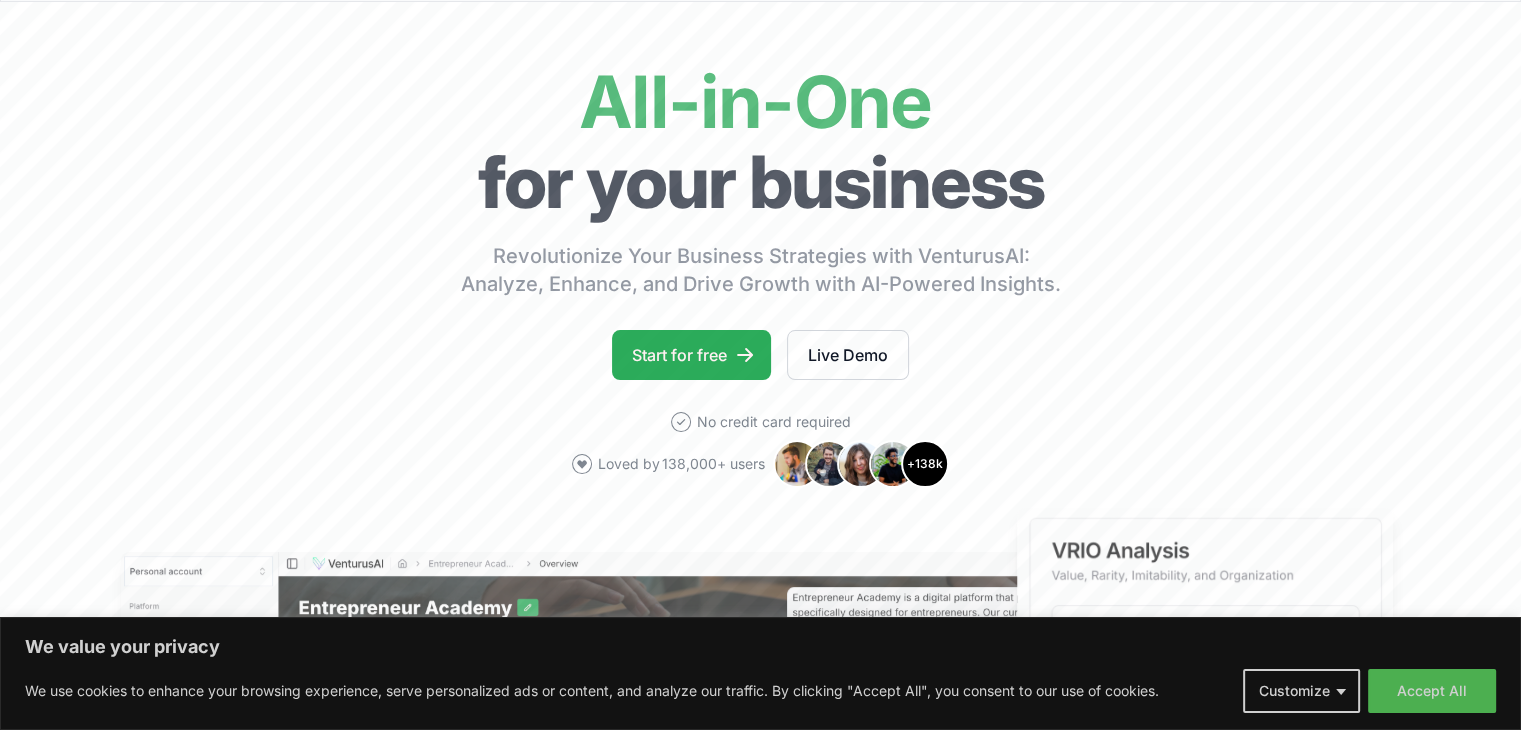 scroll, scrollTop: 0, scrollLeft: 0, axis: both 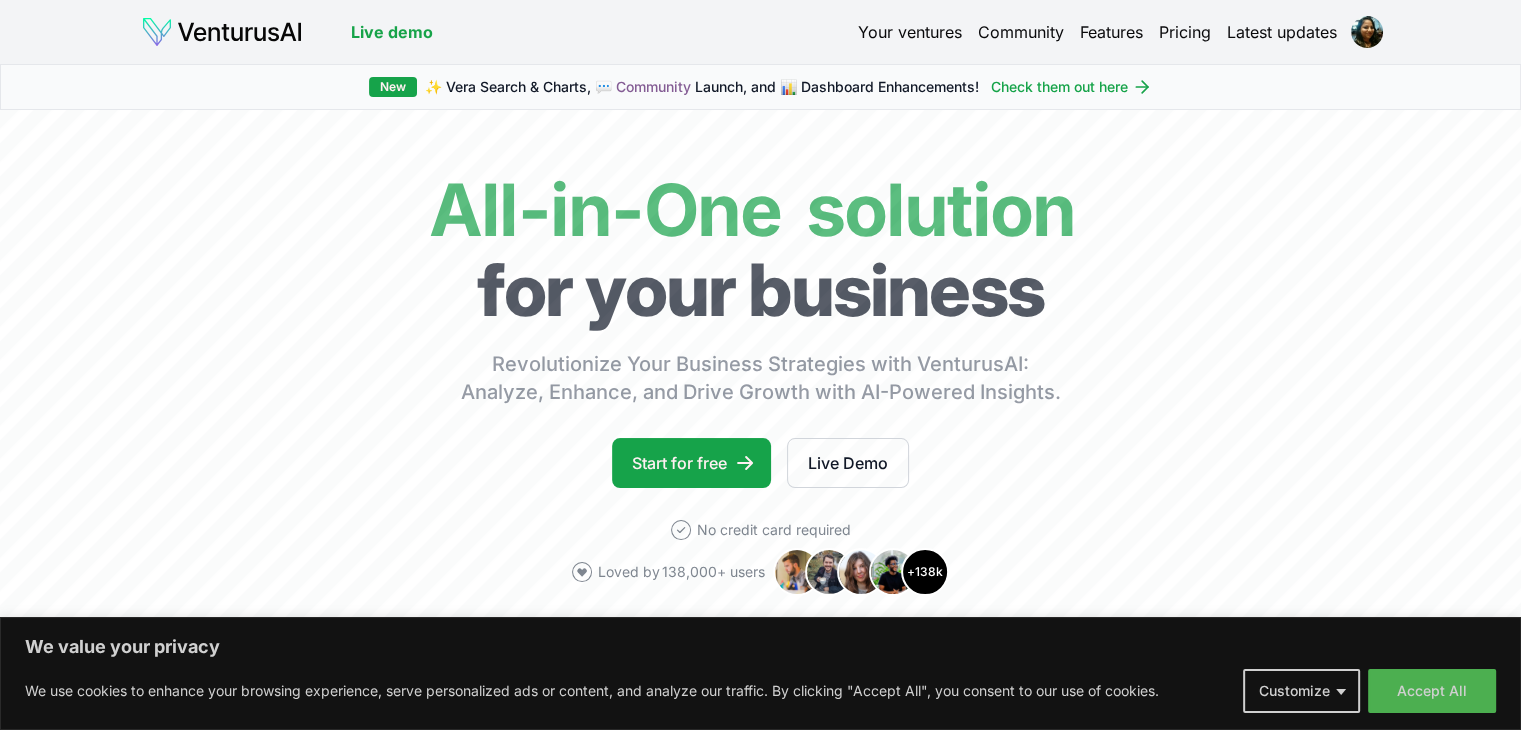 click on "Community" at bounding box center (1021, 32) 